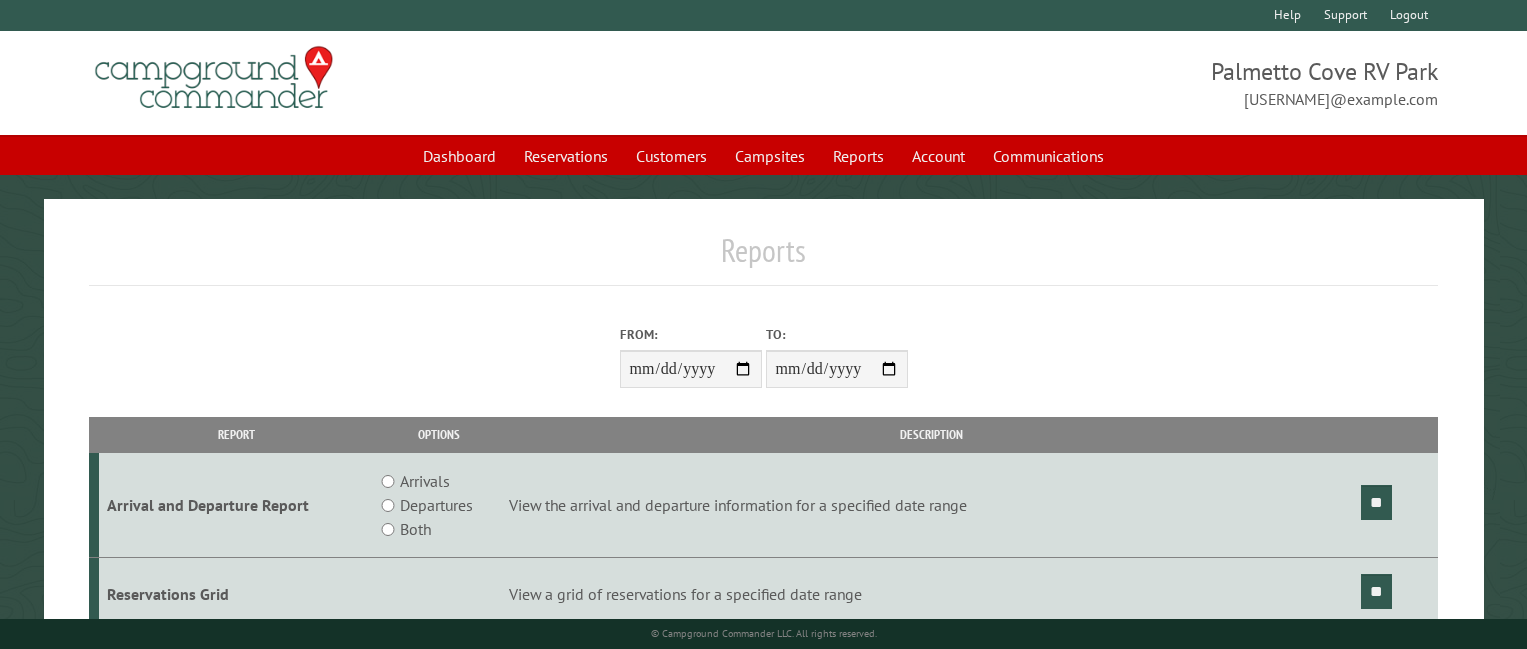 scroll, scrollTop: 0, scrollLeft: 0, axis: both 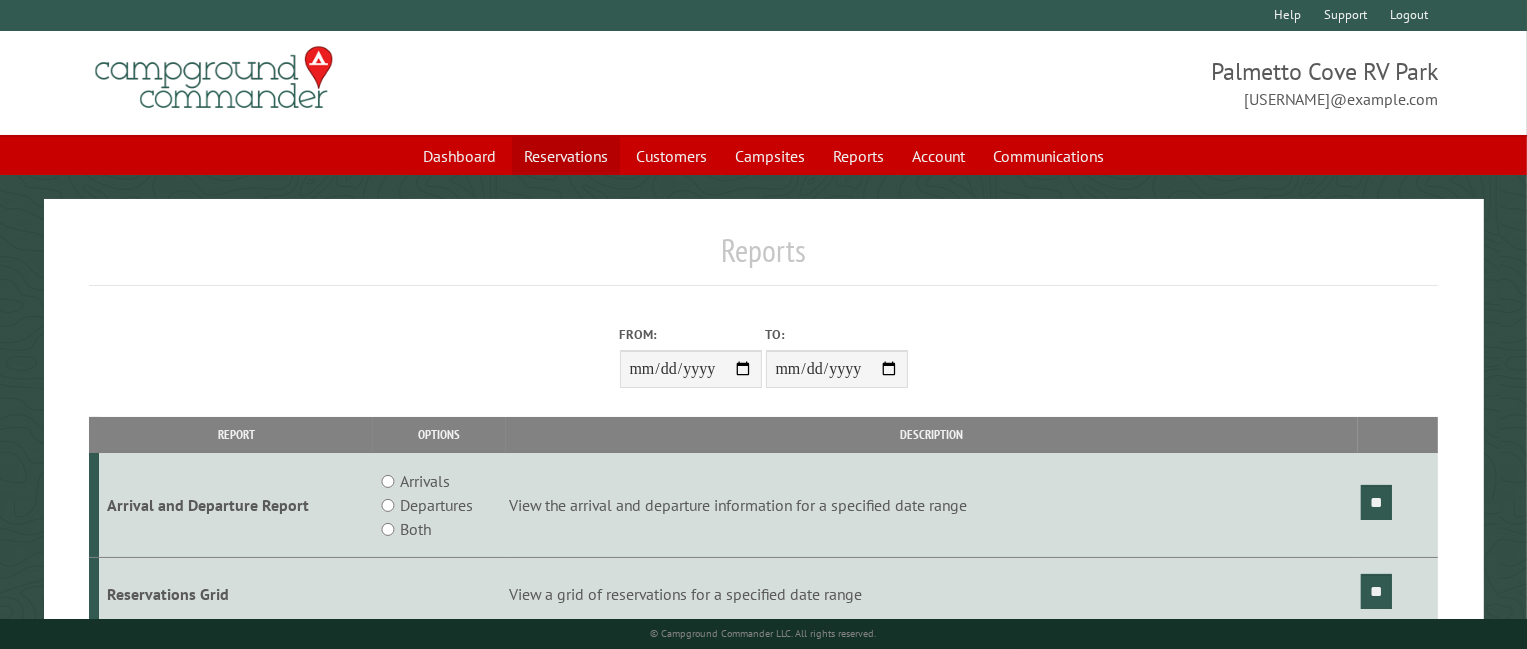 click on "Reservations" at bounding box center (566, 156) 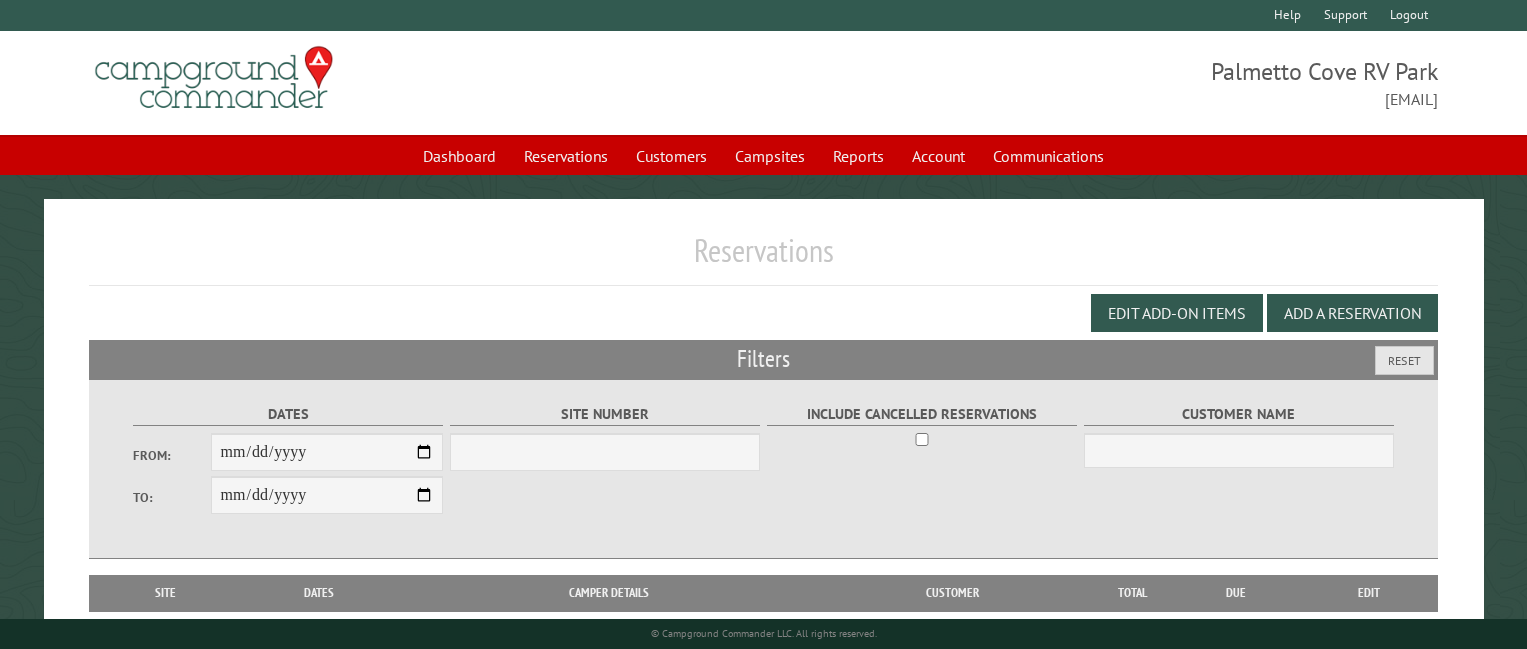 scroll, scrollTop: 0, scrollLeft: 0, axis: both 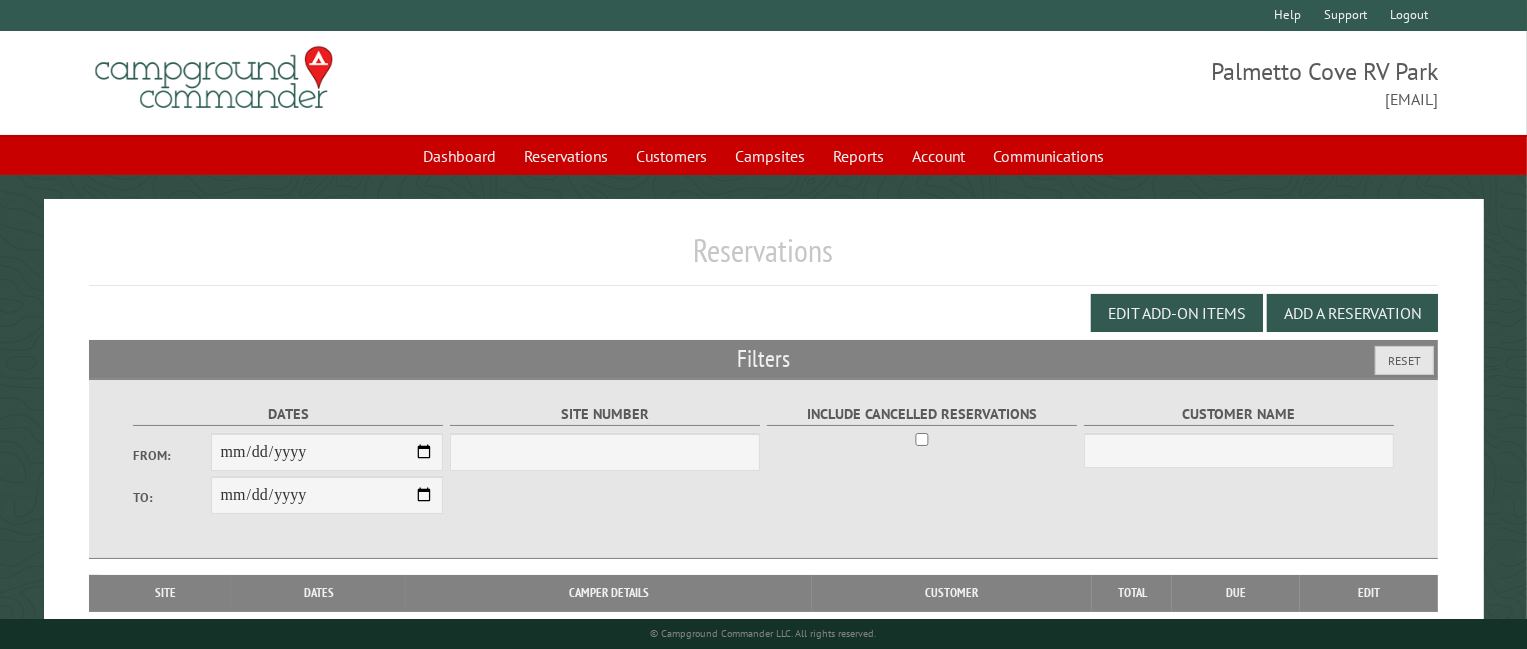 select on "***" 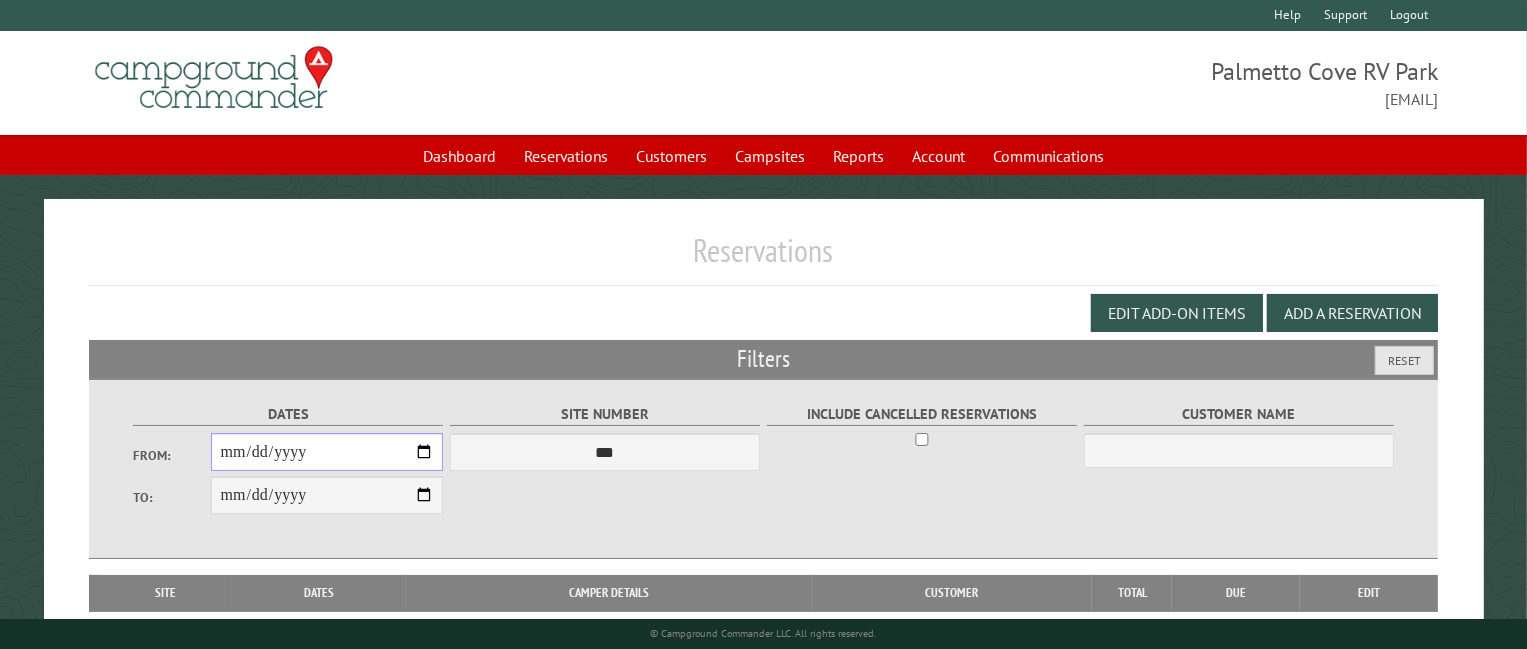 click on "From:" at bounding box center (327, 452) 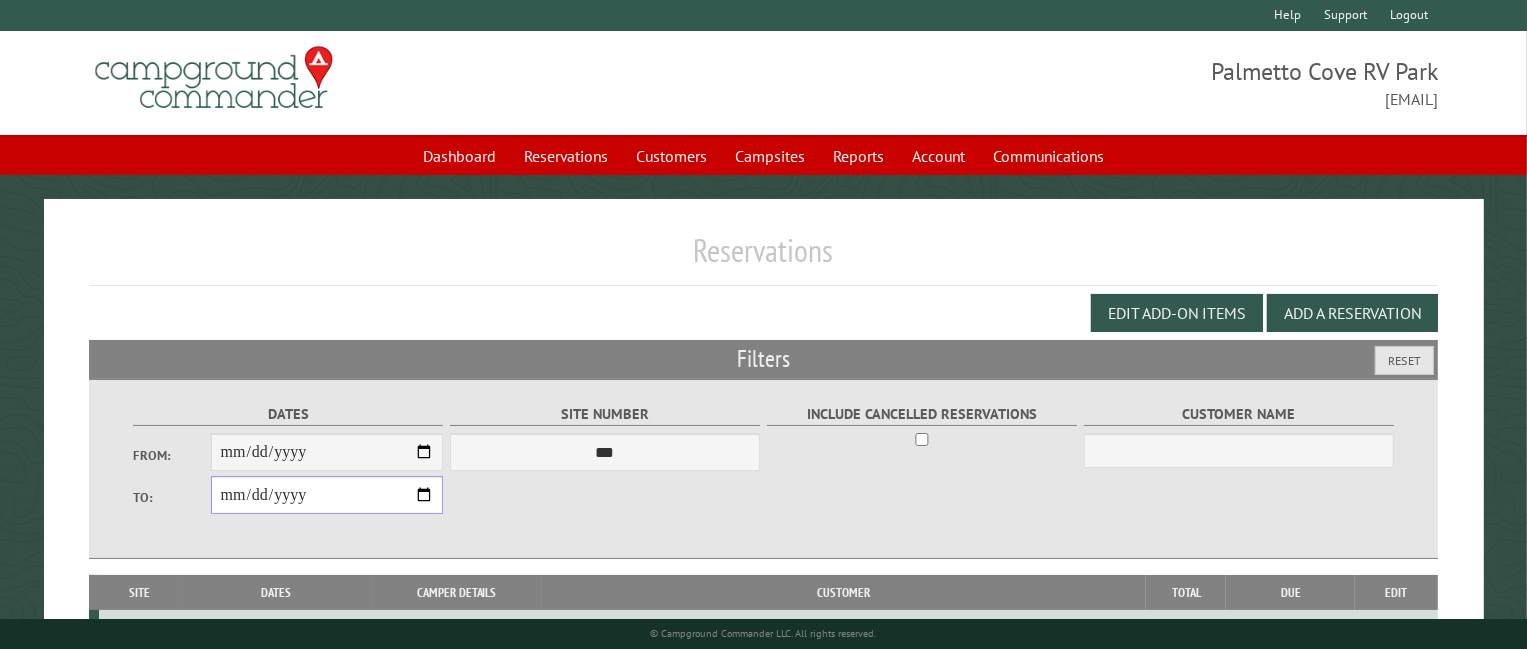 click on "**********" at bounding box center (327, 495) 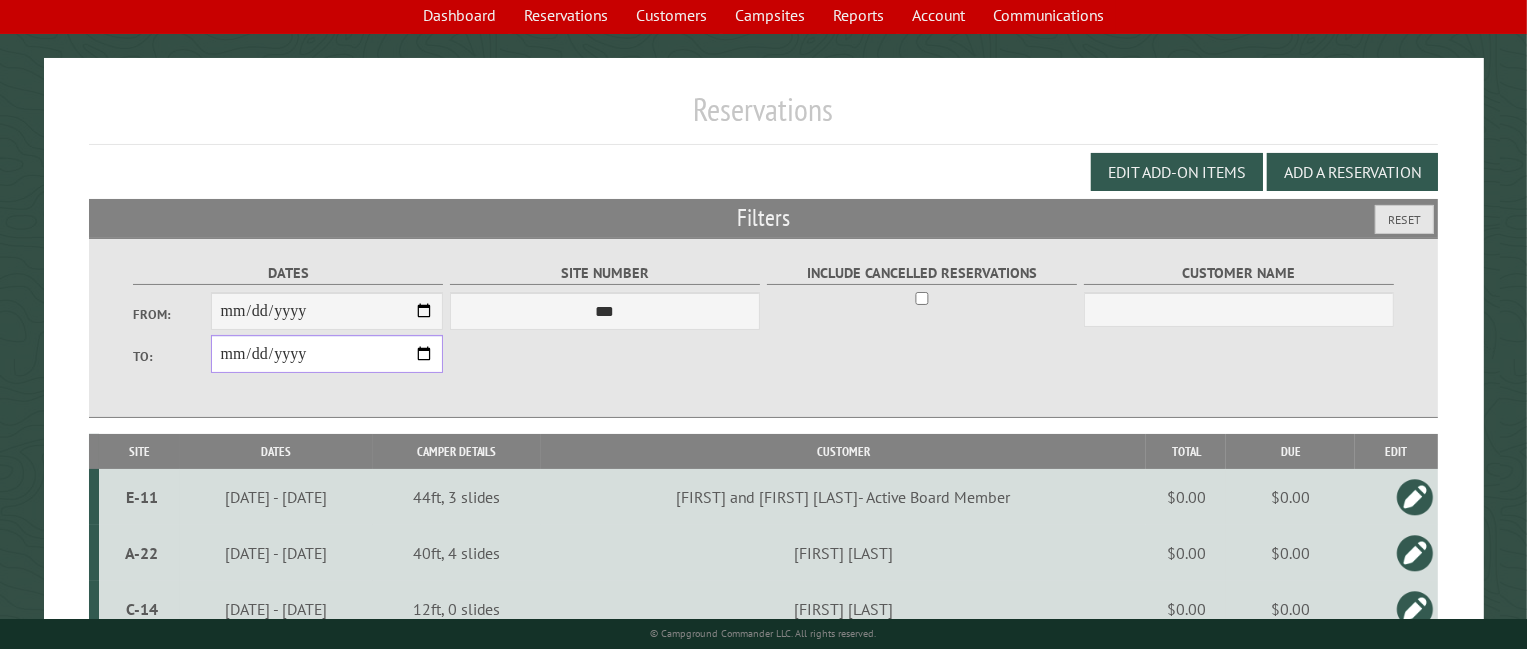 scroll, scrollTop: 240, scrollLeft: 0, axis: vertical 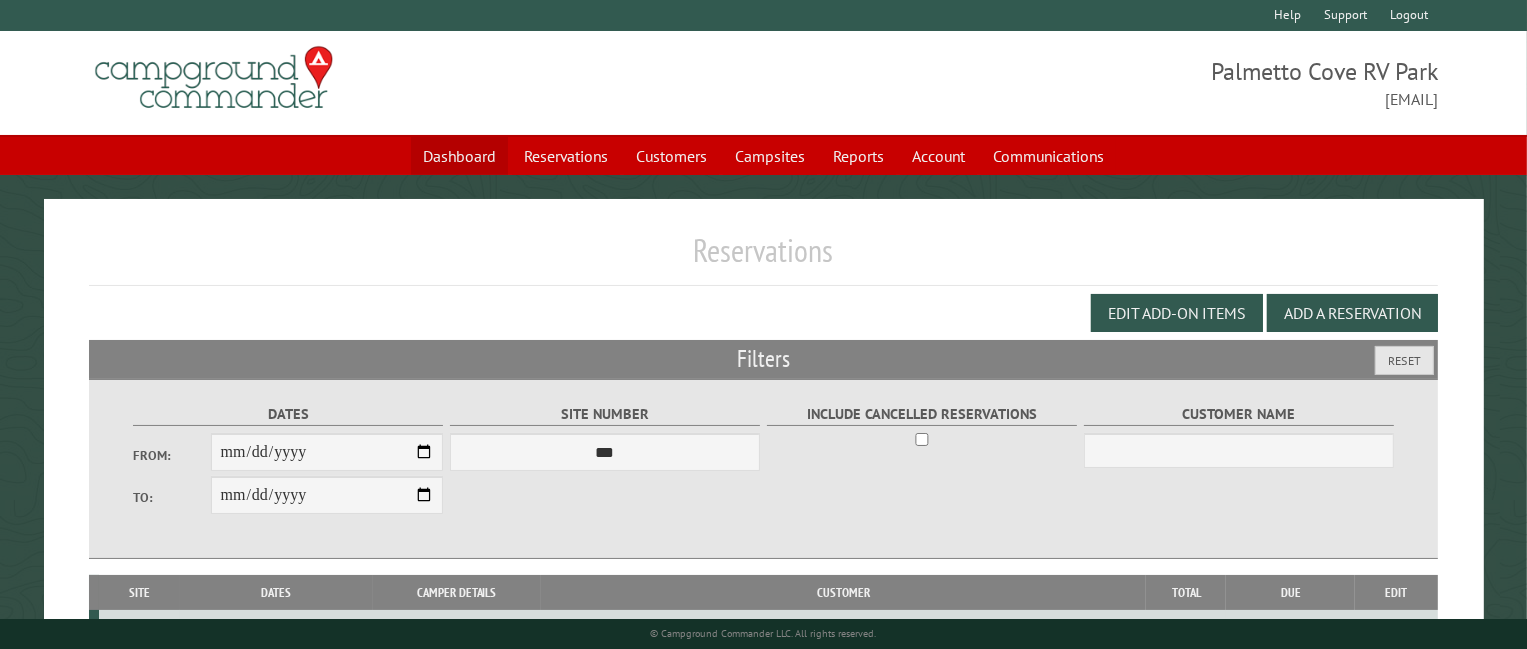 click on "Dashboard" at bounding box center (459, 156) 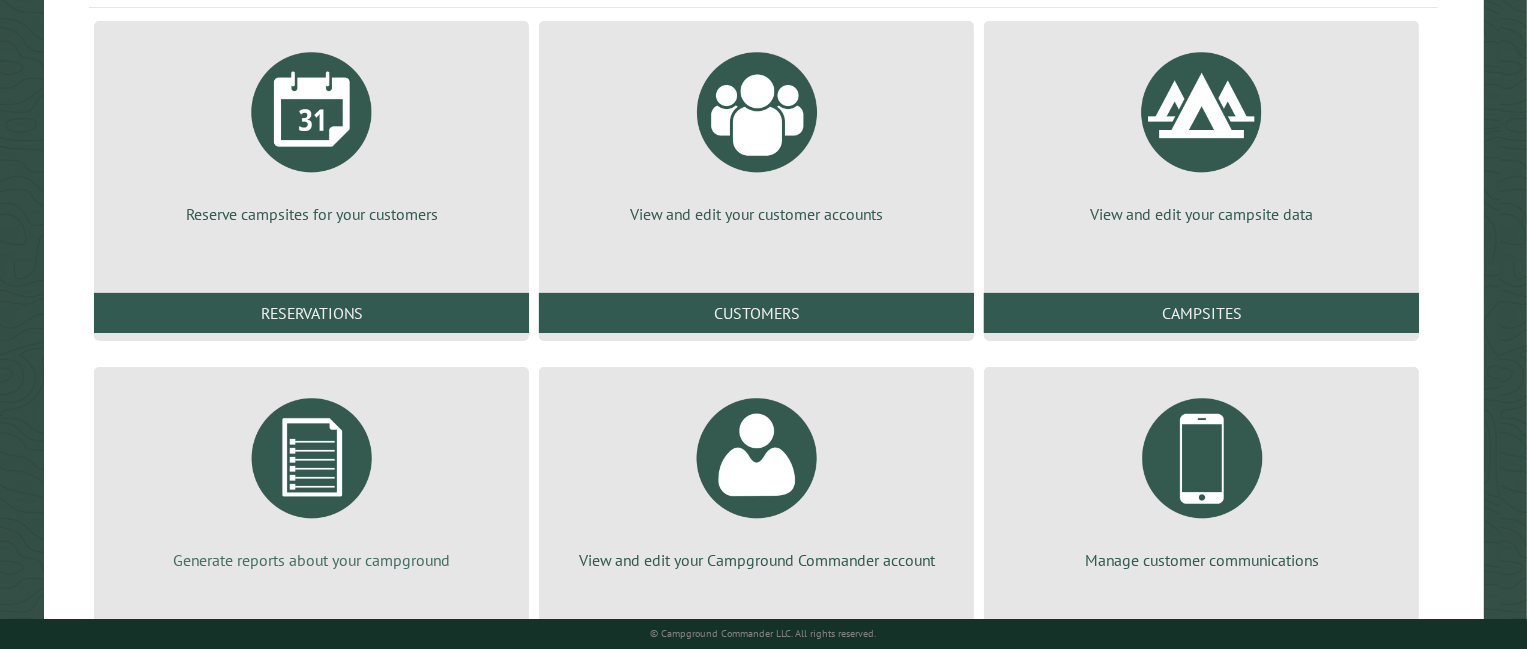 scroll, scrollTop: 320, scrollLeft: 0, axis: vertical 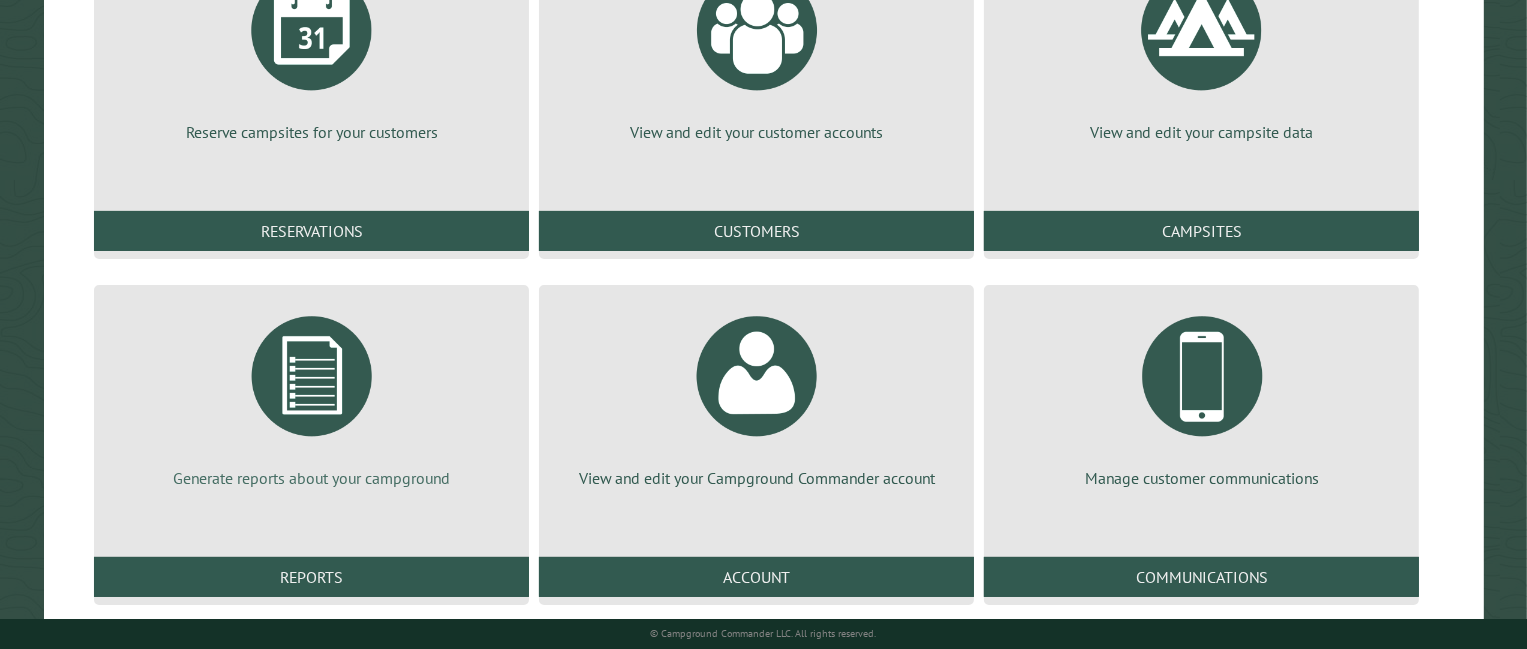 click at bounding box center [312, 376] 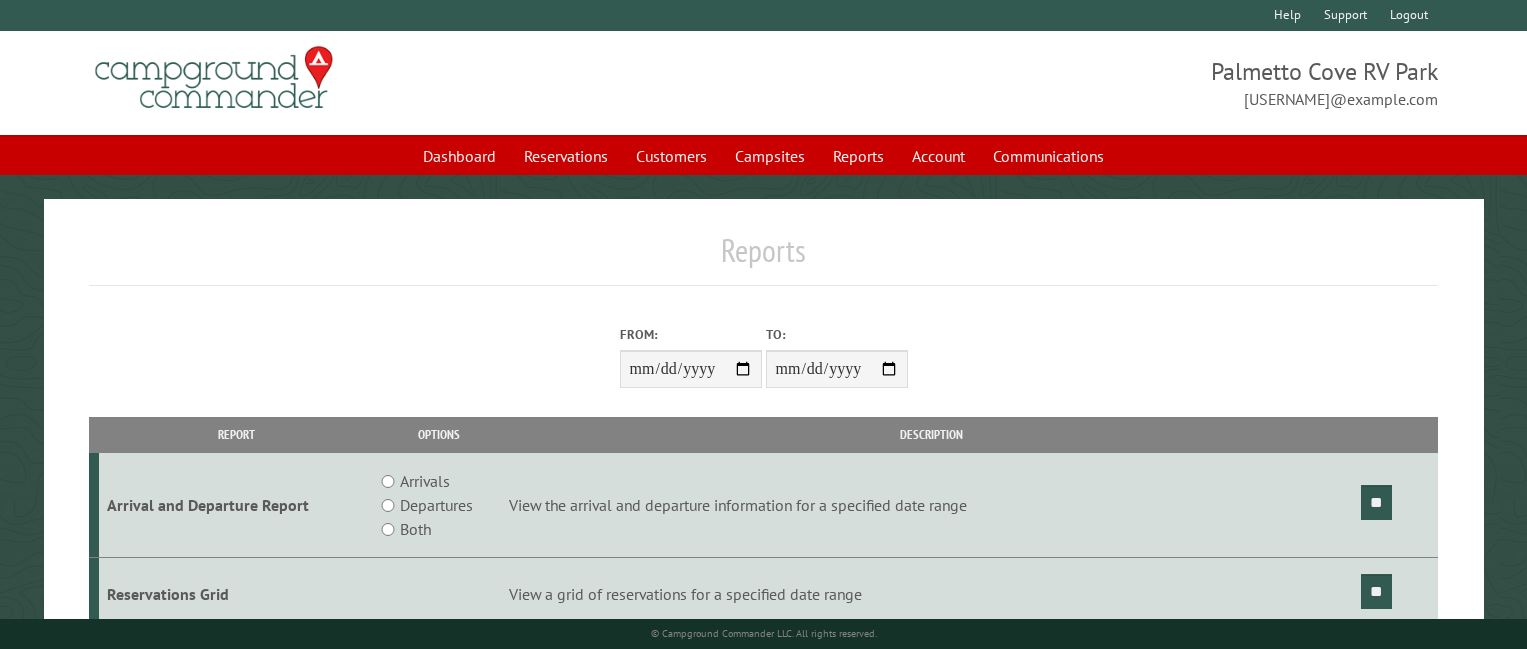 scroll, scrollTop: 0, scrollLeft: 0, axis: both 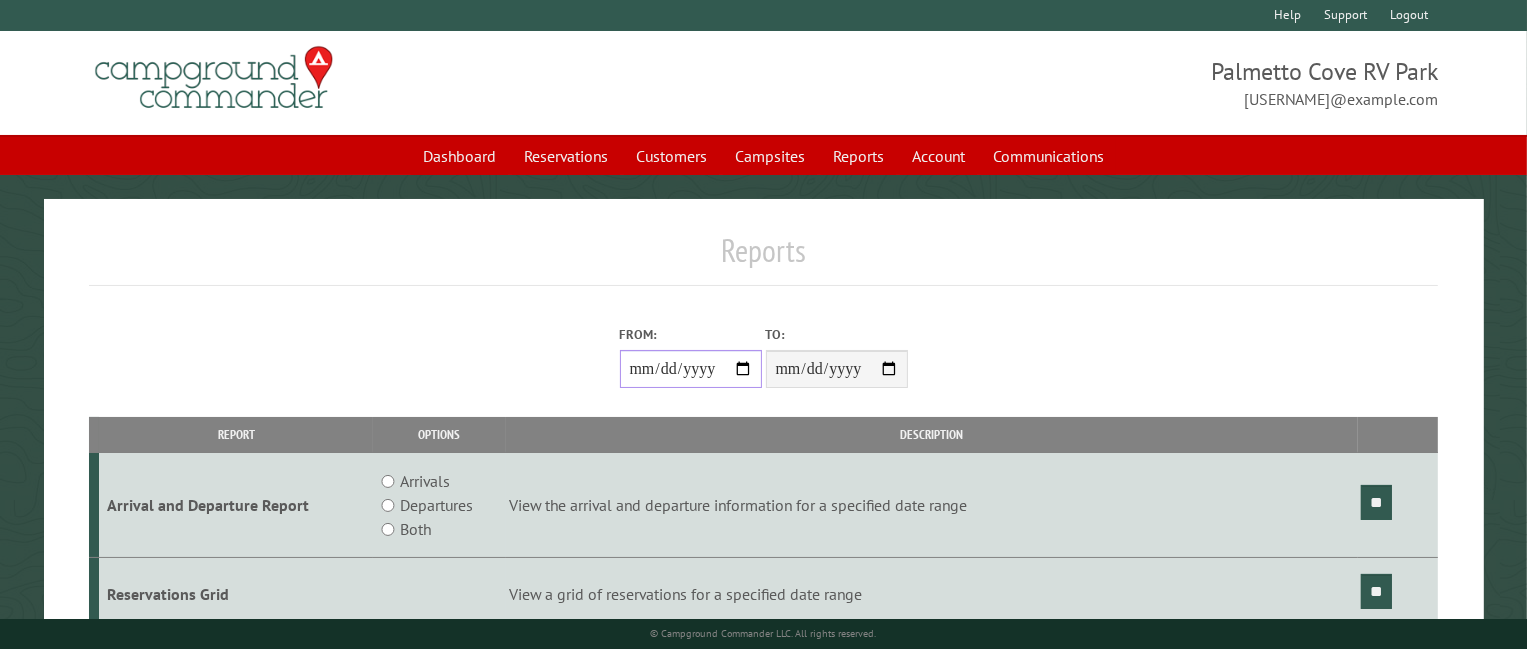 click on "From:" at bounding box center (691, 369) 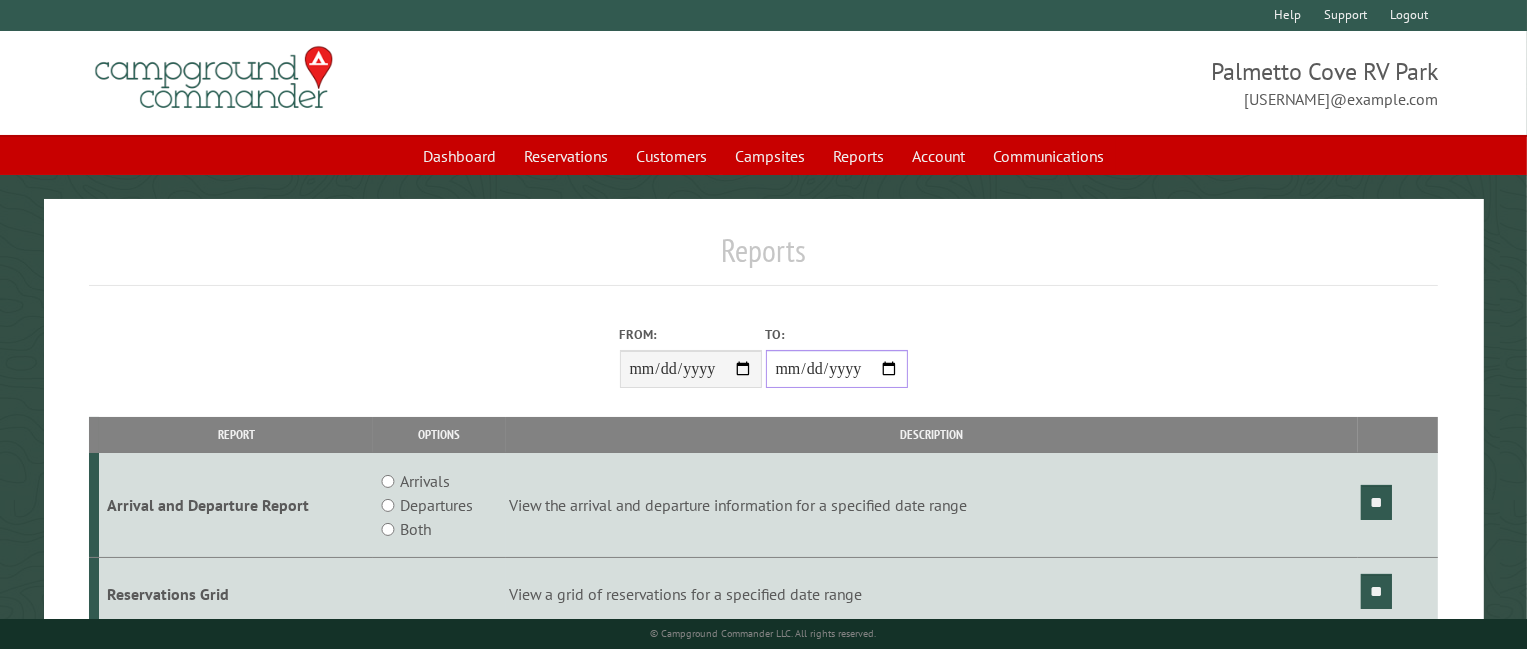 click on "**********" at bounding box center [837, 369] 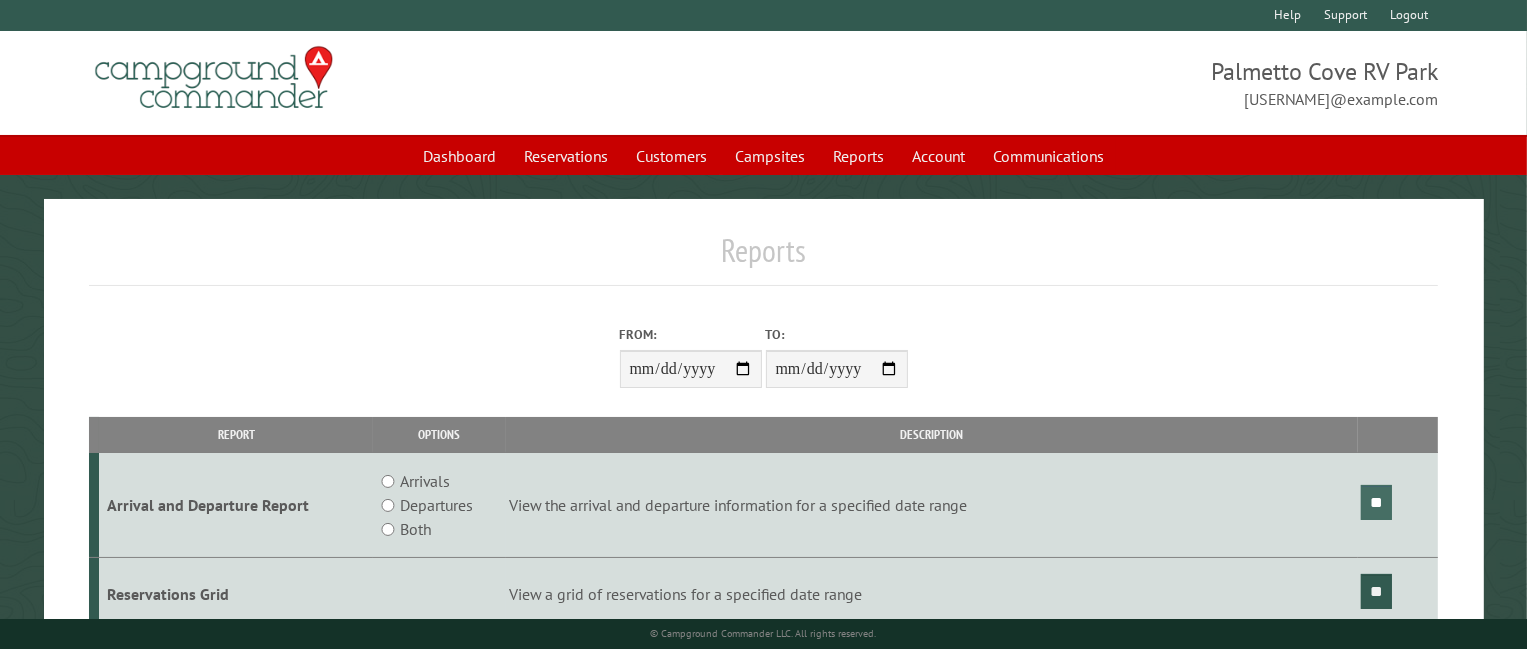 click on "**" at bounding box center [1376, 502] 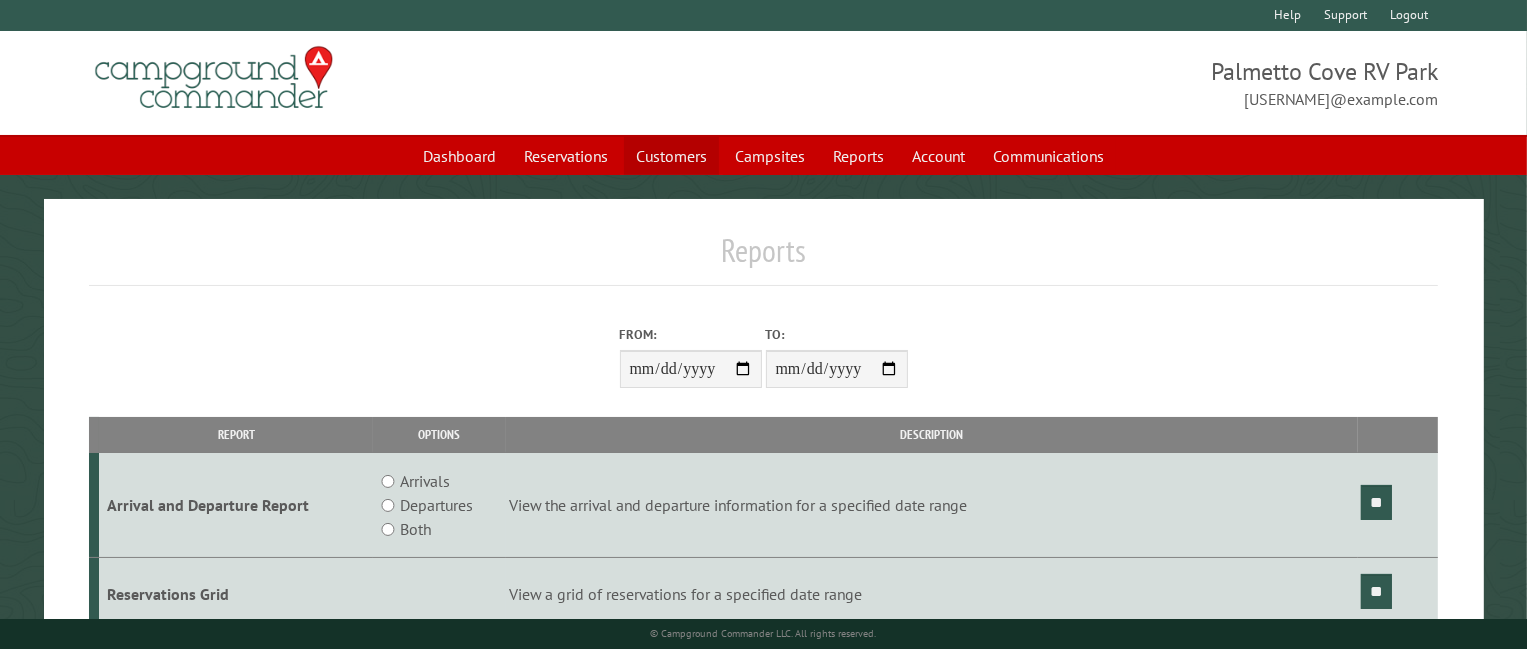 drag, startPoint x: 660, startPoint y: 158, endPoint x: 632, endPoint y: 165, distance: 28.86174 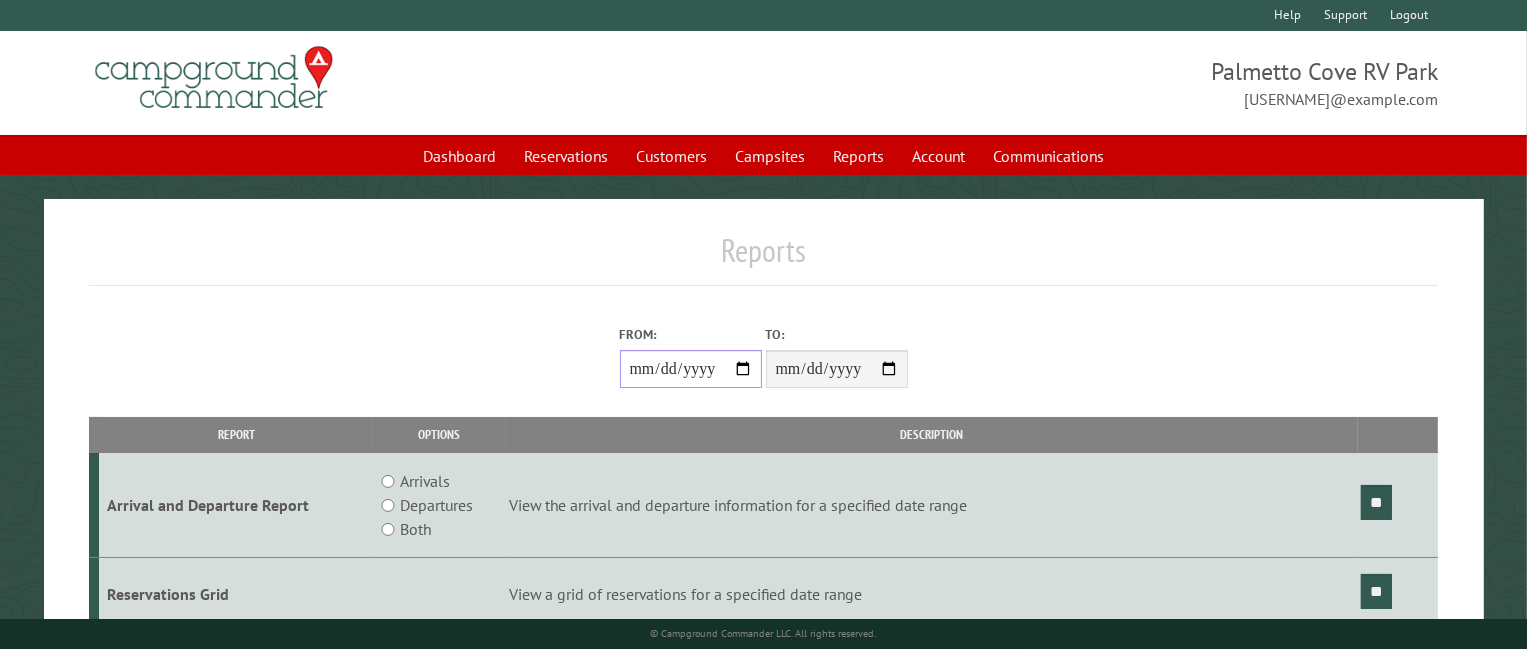 click on "**********" at bounding box center (691, 369) 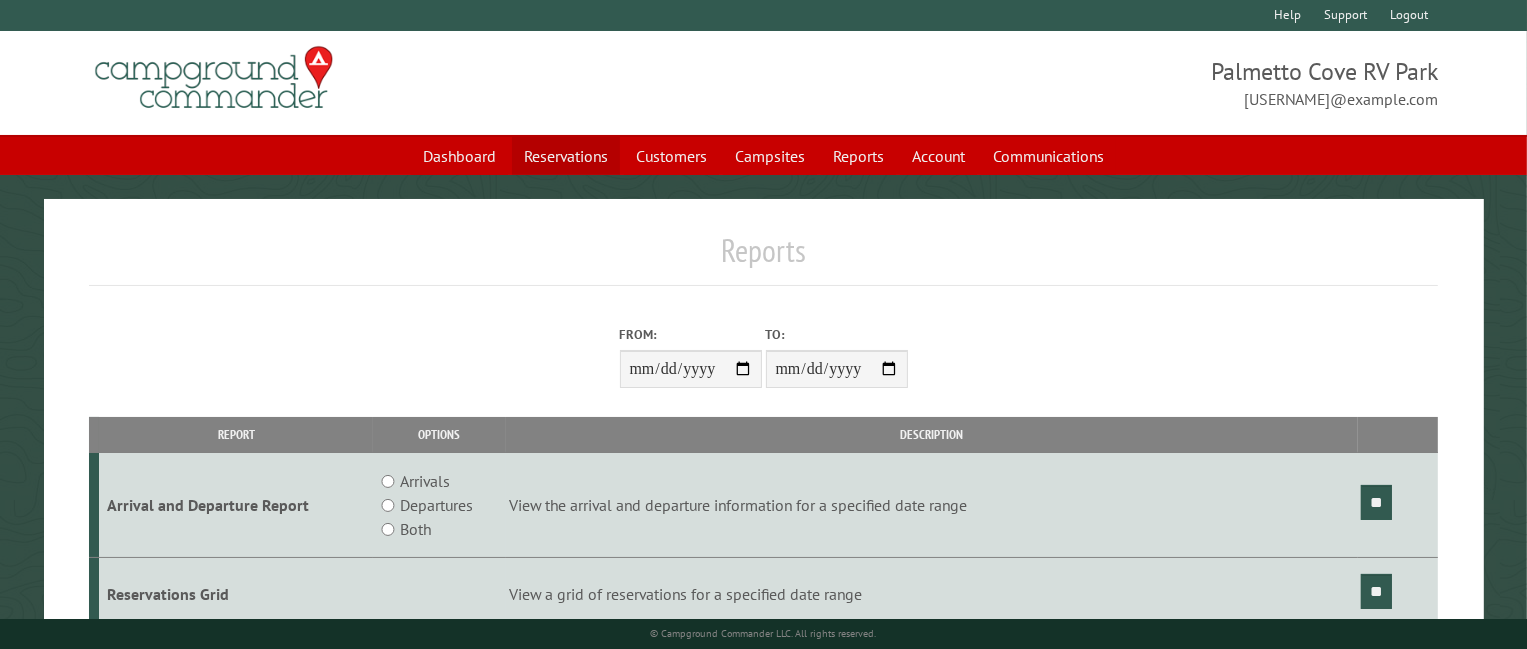 click on "Reservations" at bounding box center [566, 156] 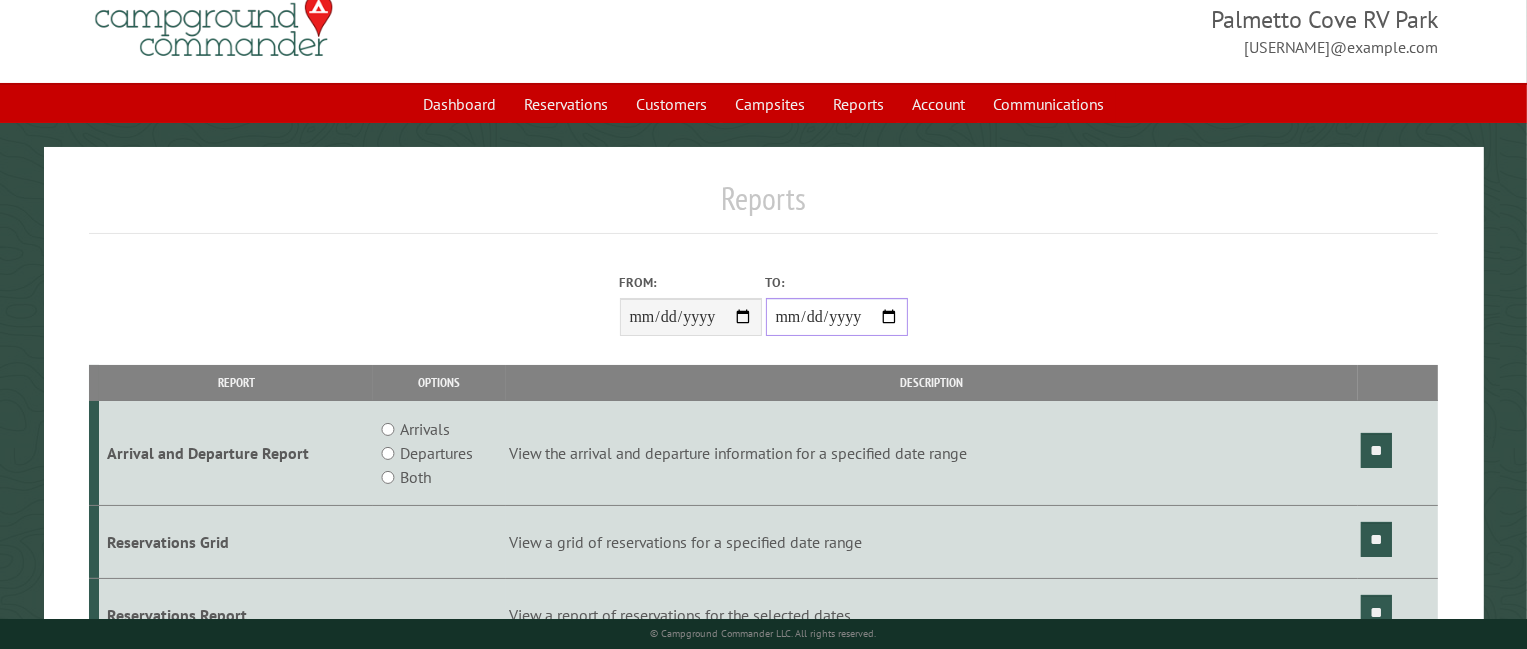 scroll, scrollTop: 0, scrollLeft: 0, axis: both 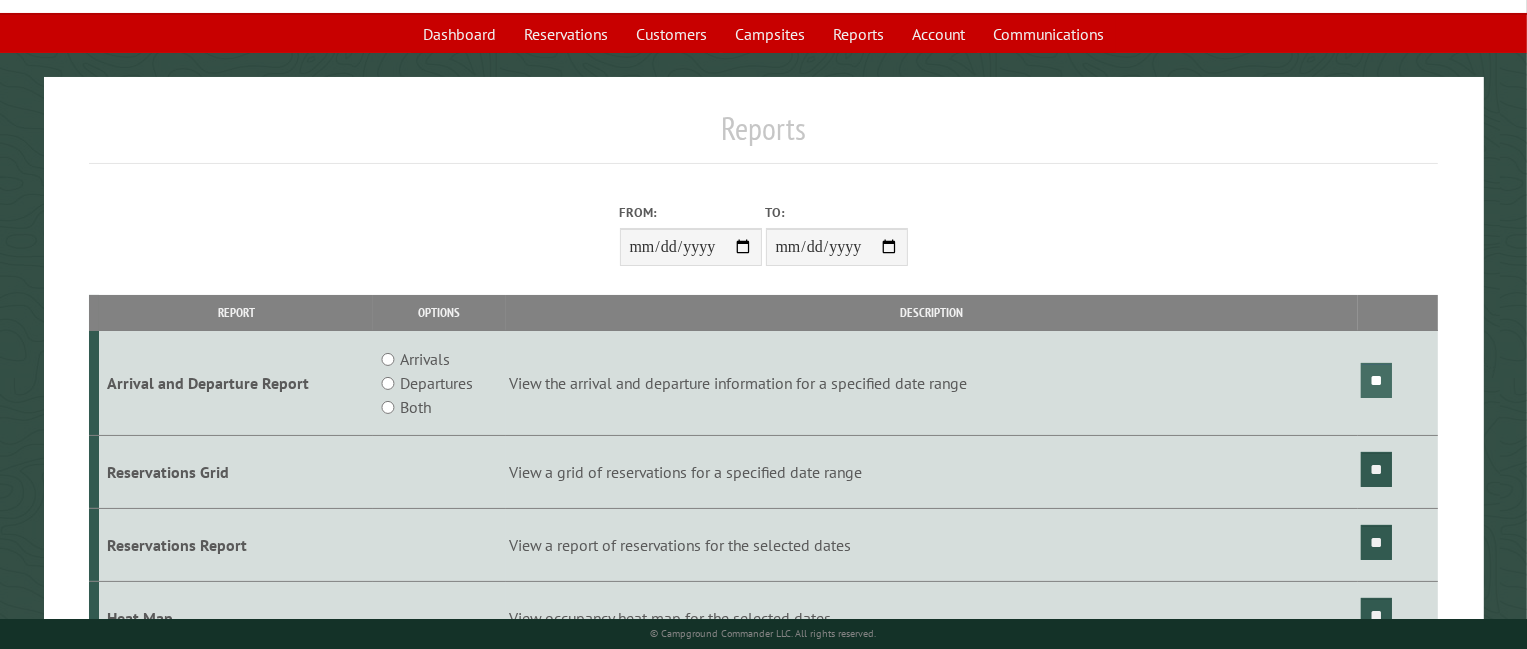click on "**" at bounding box center (1376, 380) 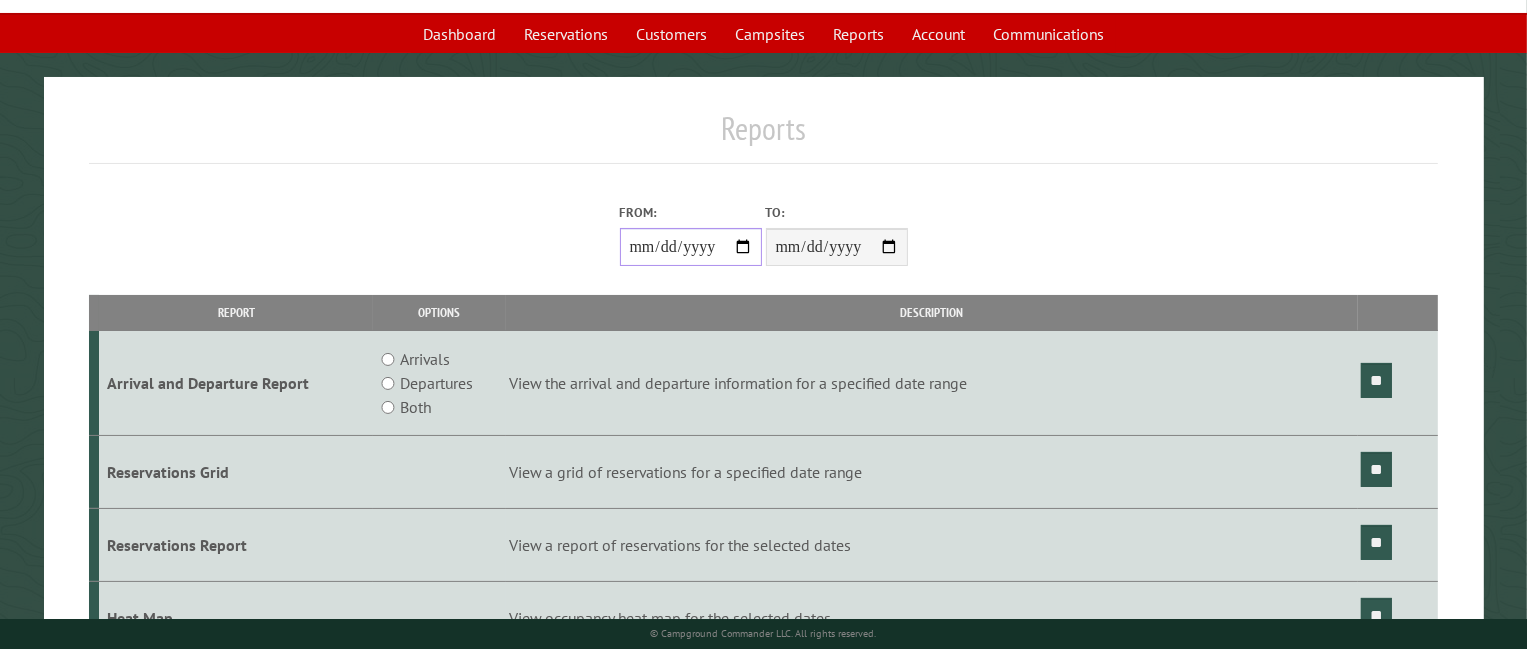 click on "**********" at bounding box center [691, 247] 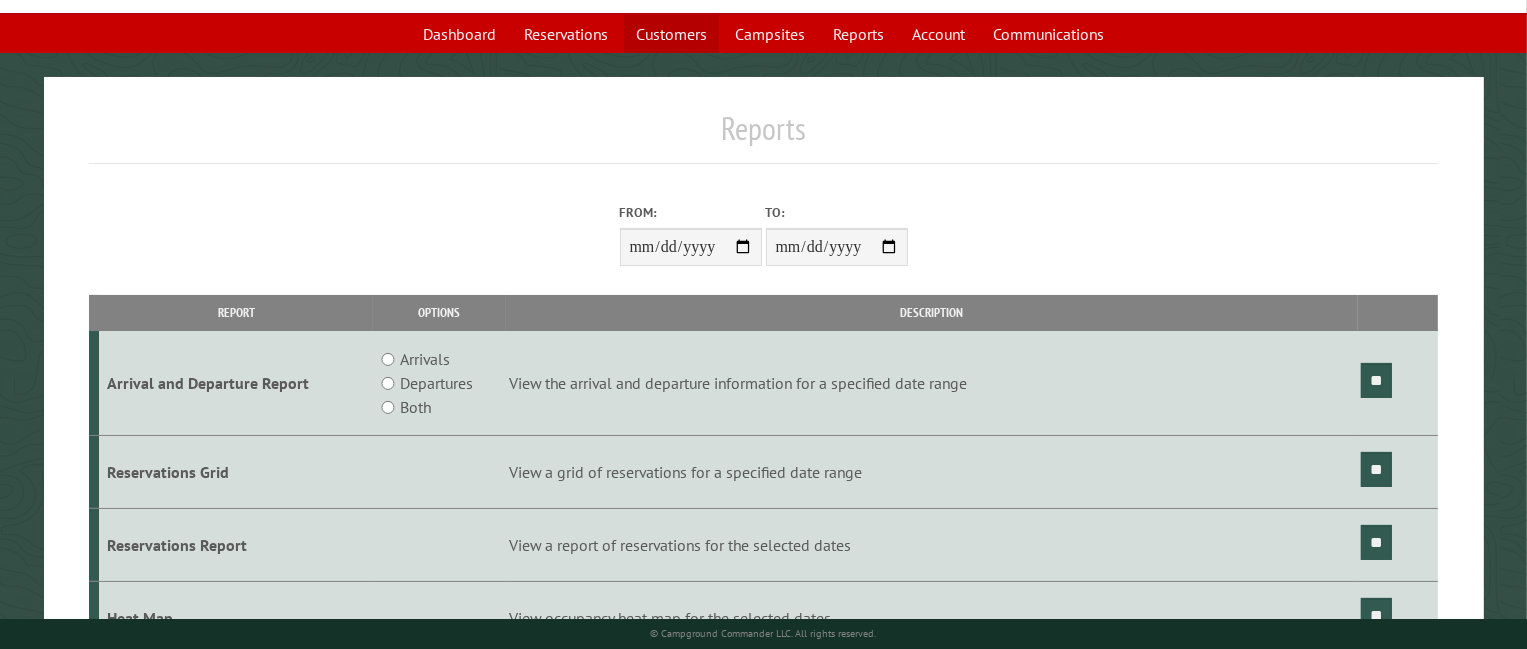 click on "Customers" at bounding box center (671, 34) 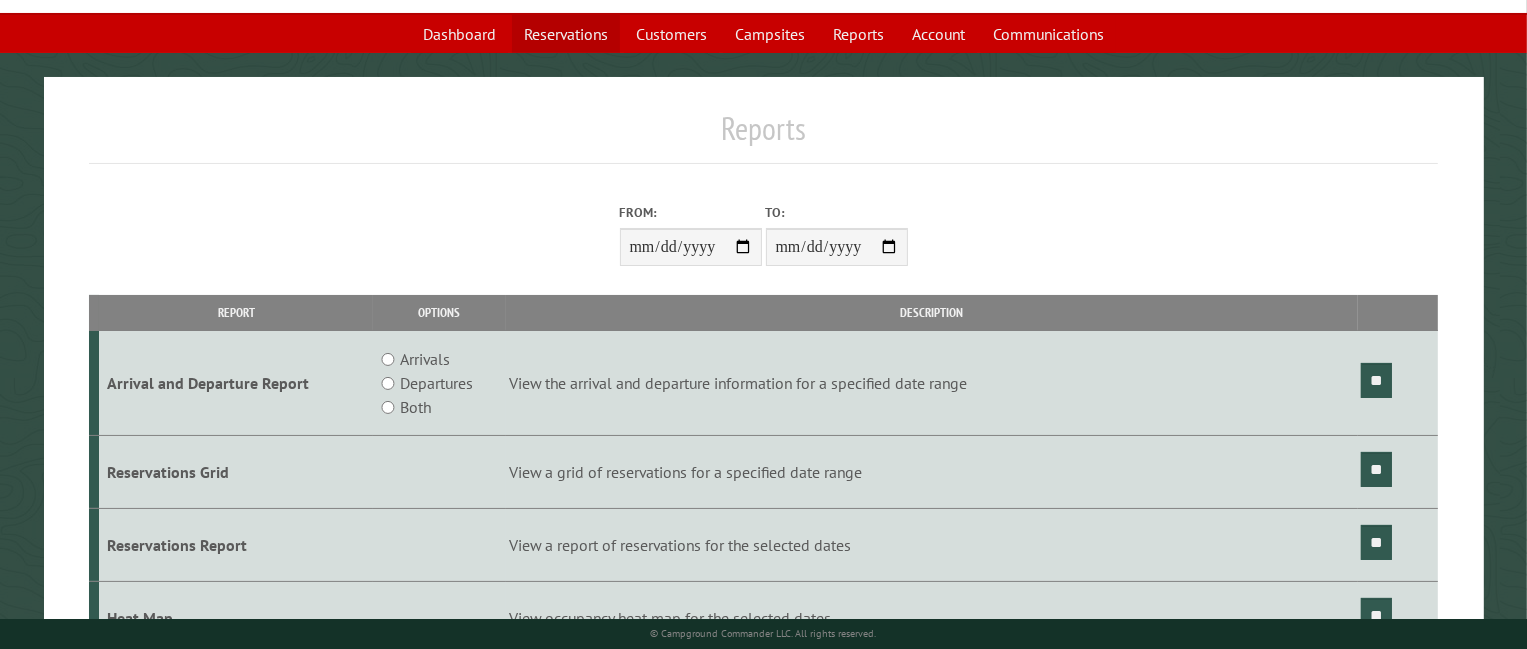 click on "Reservations" at bounding box center [566, 34] 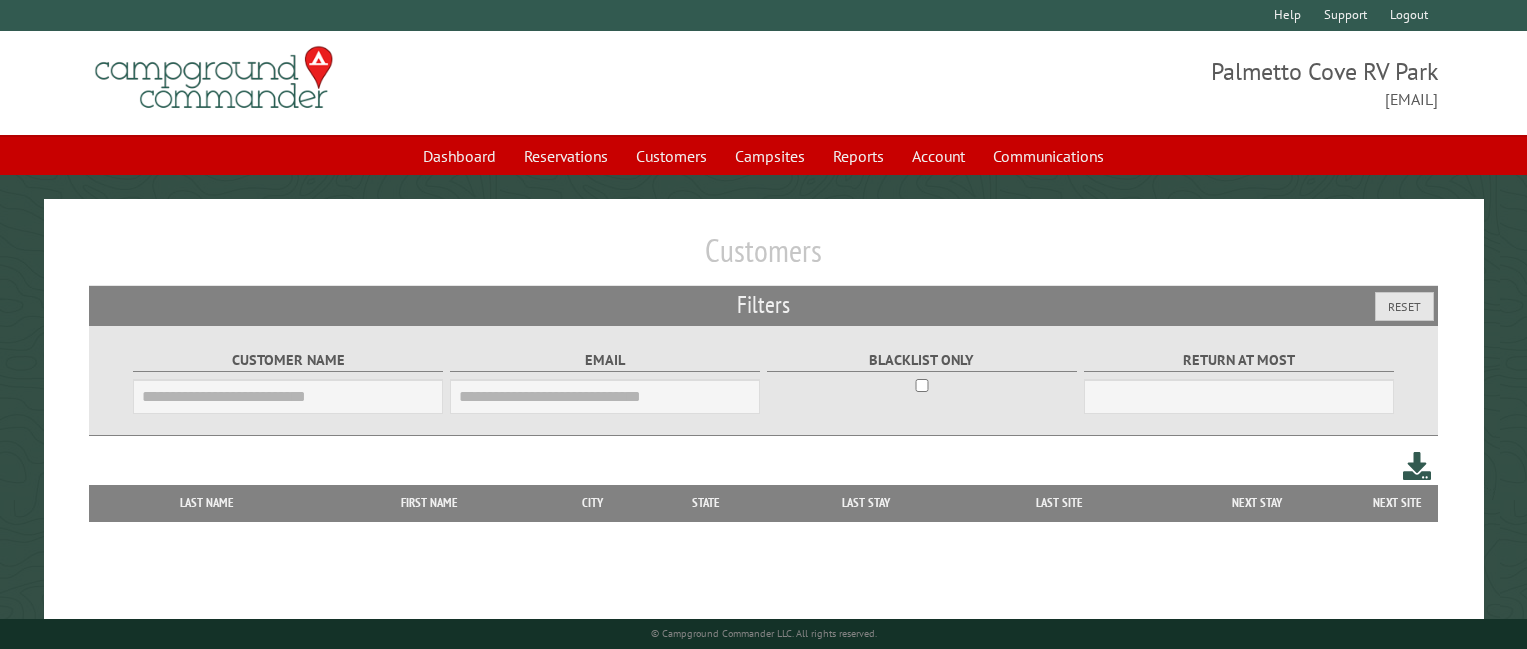 scroll, scrollTop: 0, scrollLeft: 0, axis: both 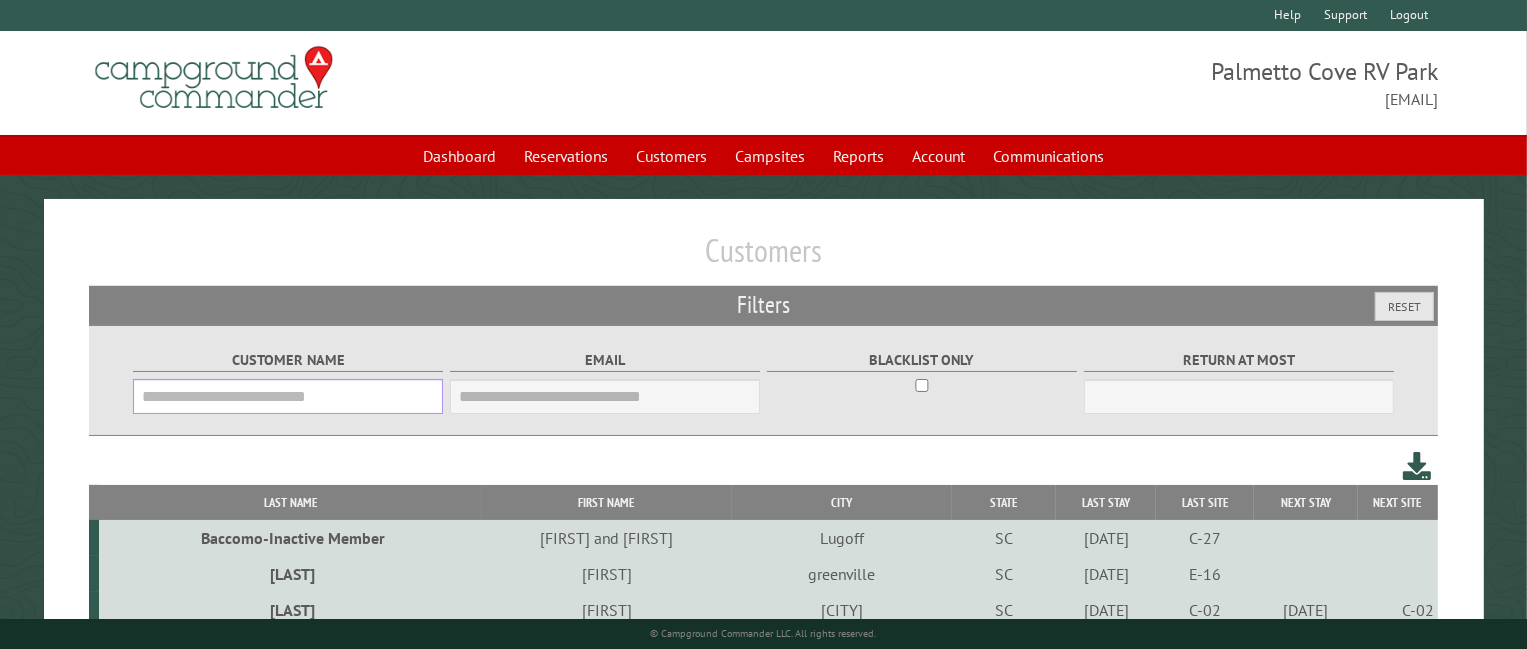 click on "Customer Name" at bounding box center [288, 396] 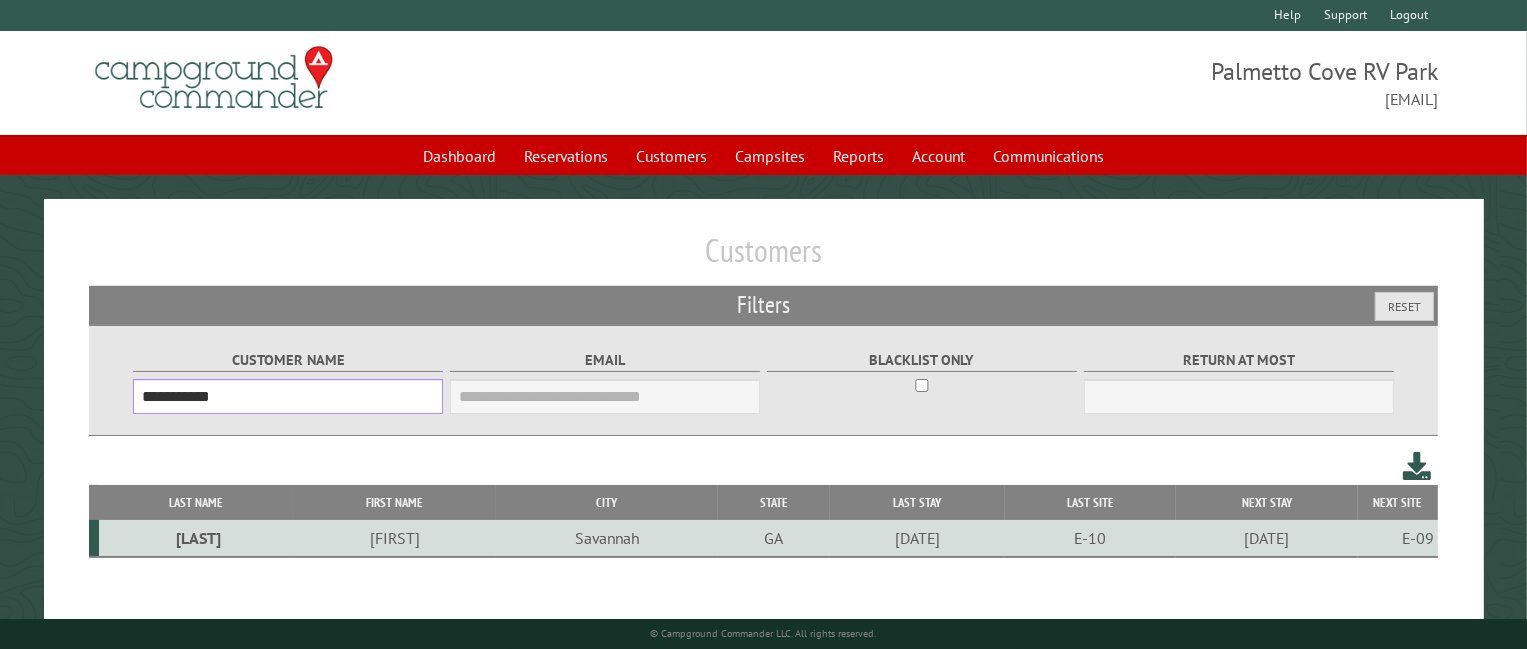 type on "**********" 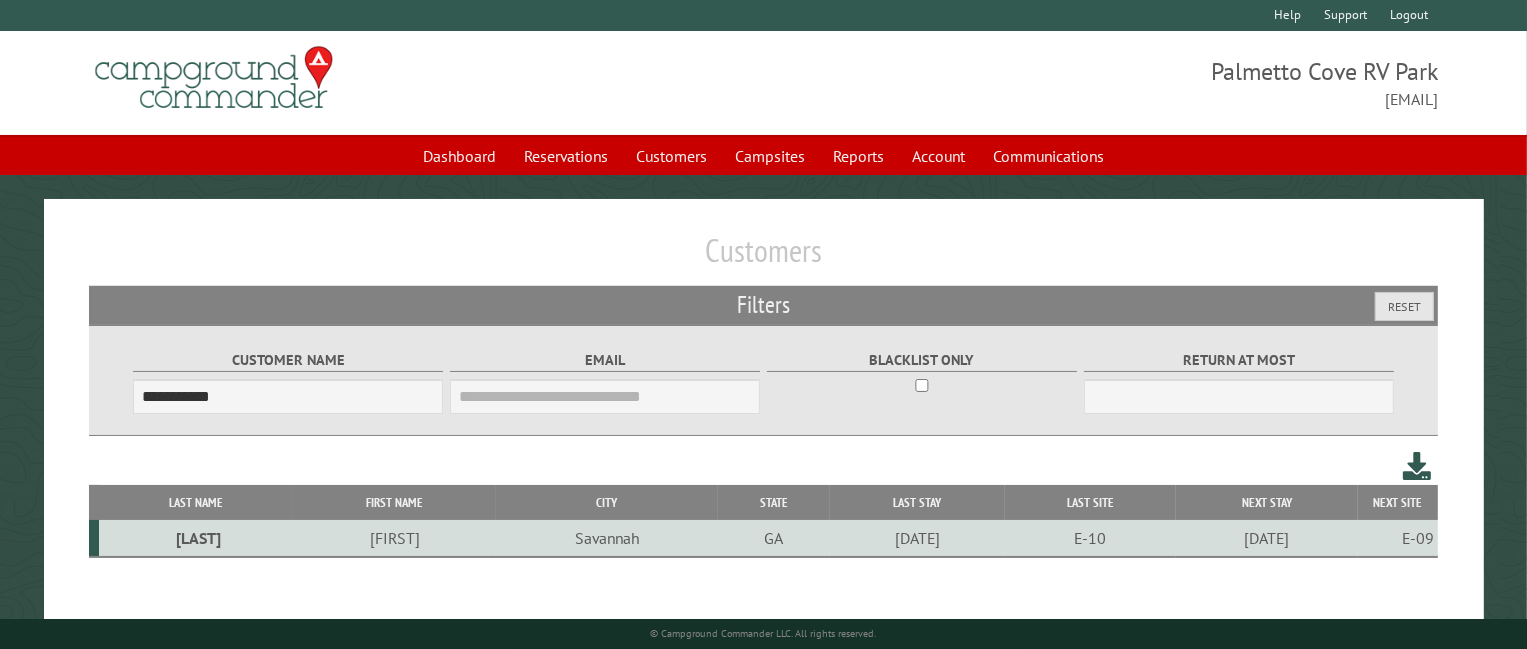 click on "[LAST]" at bounding box center (196, 538) 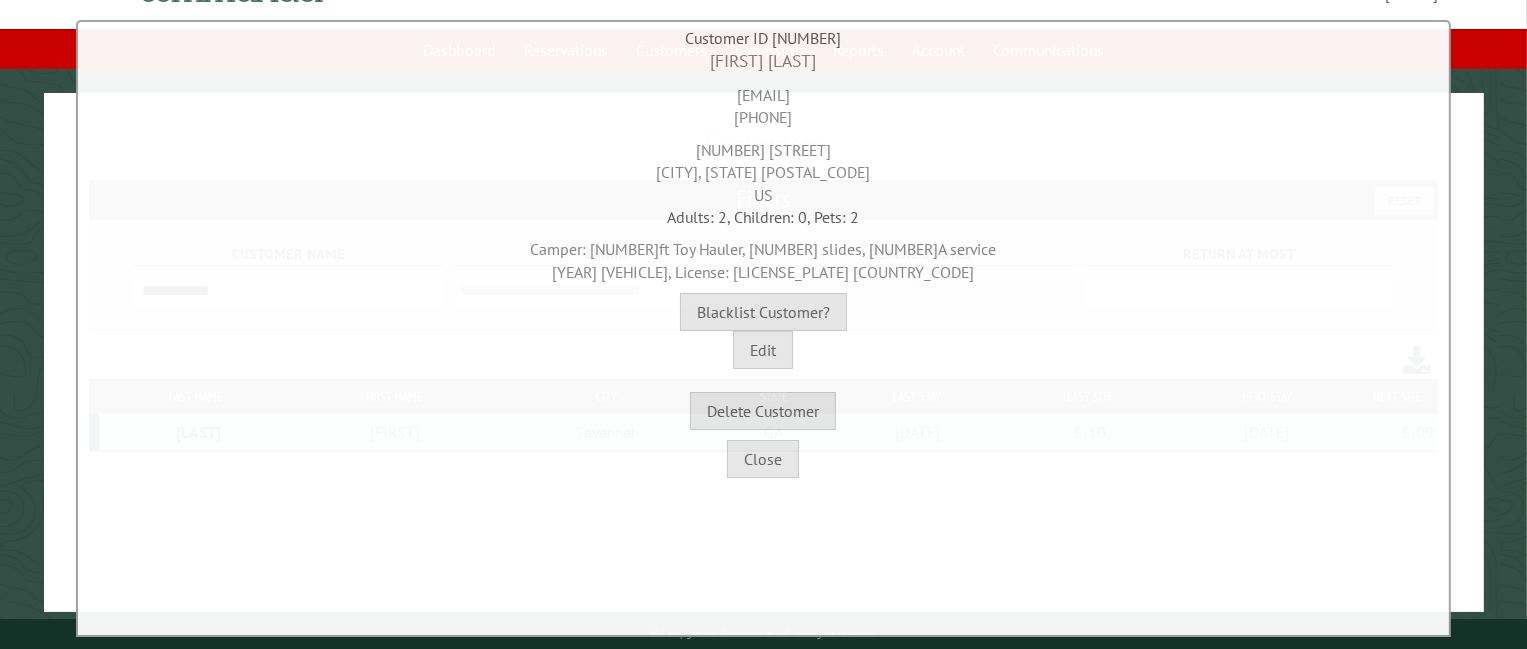 scroll, scrollTop: 116, scrollLeft: 0, axis: vertical 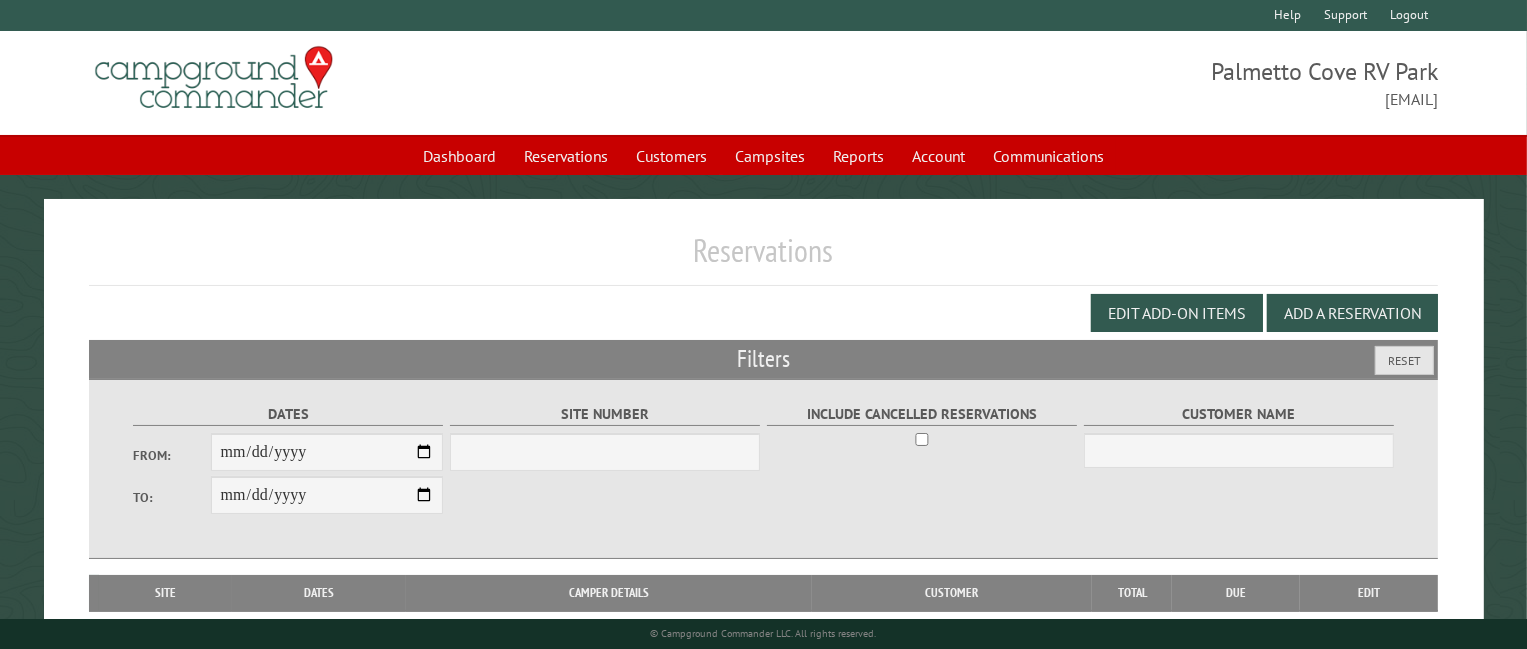 select on "***" 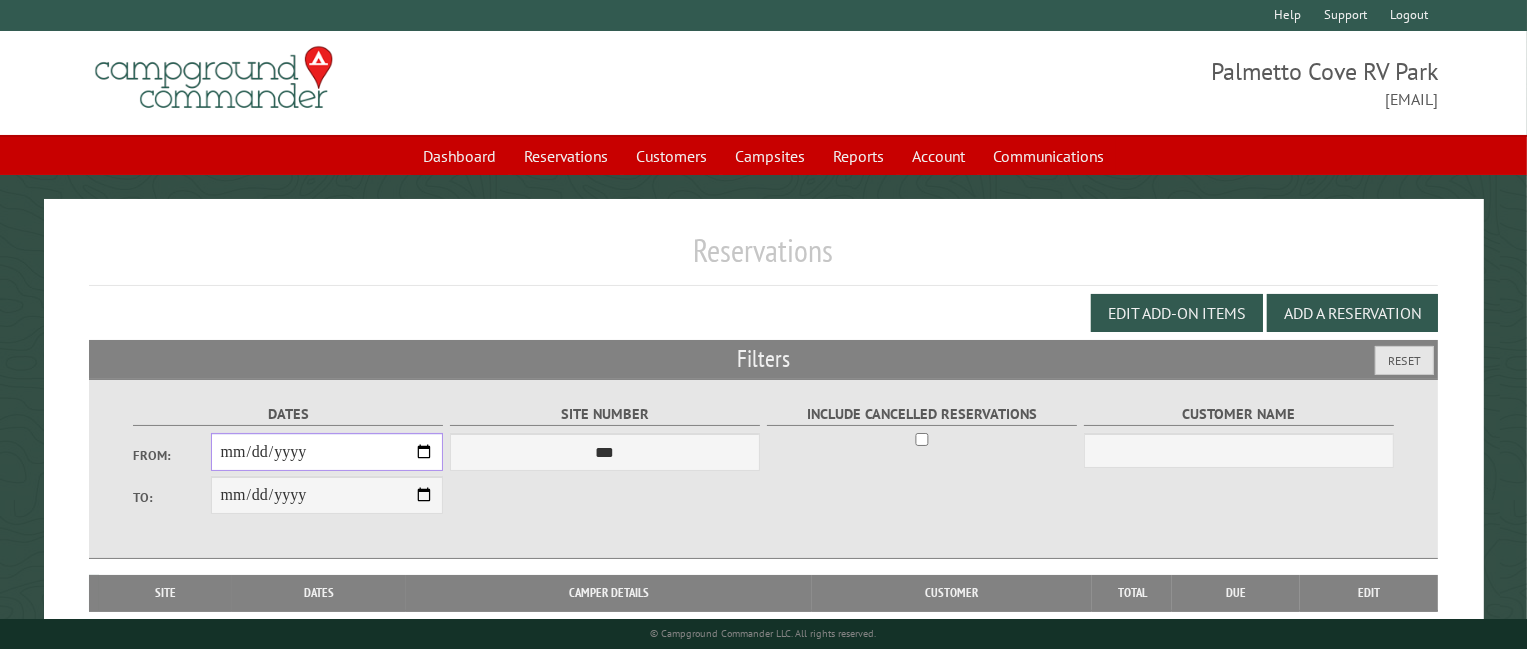 click on "From:" at bounding box center [327, 452] 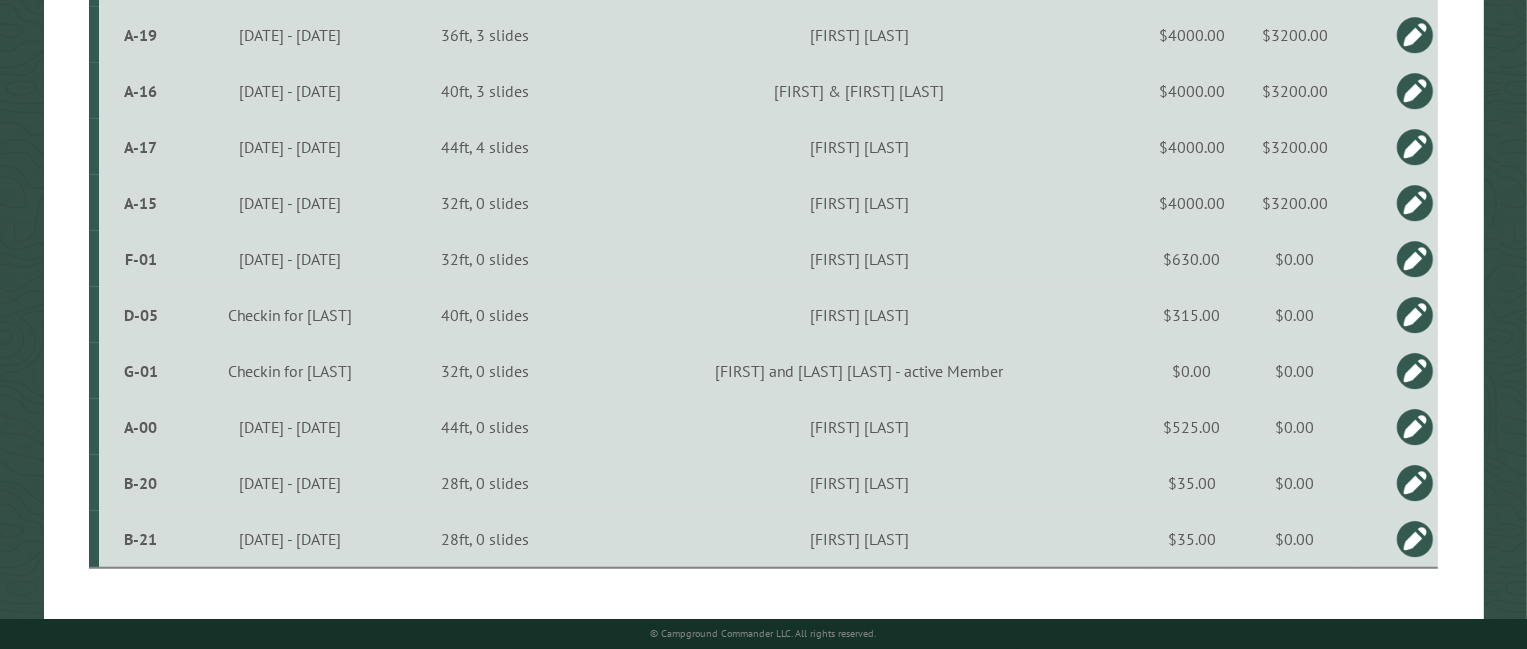 scroll, scrollTop: 1300, scrollLeft: 0, axis: vertical 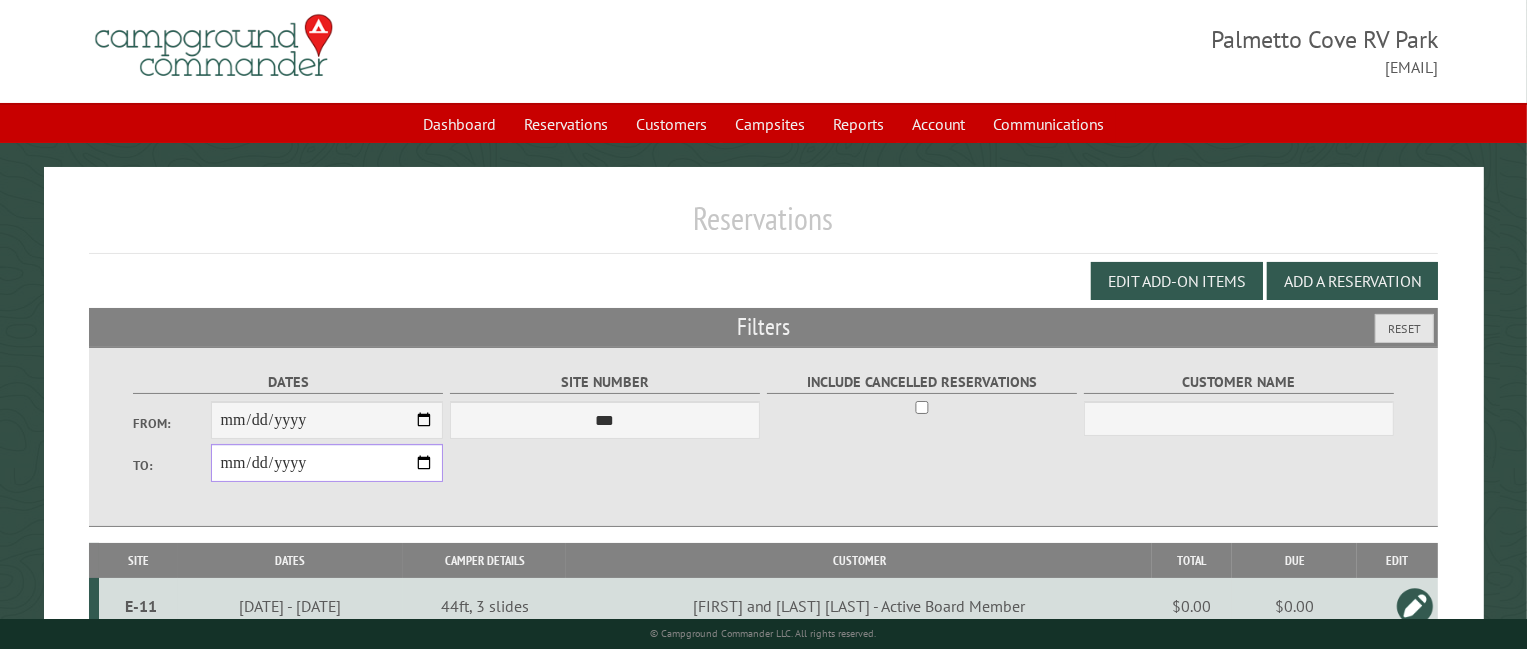 click on "**********" at bounding box center (327, 463) 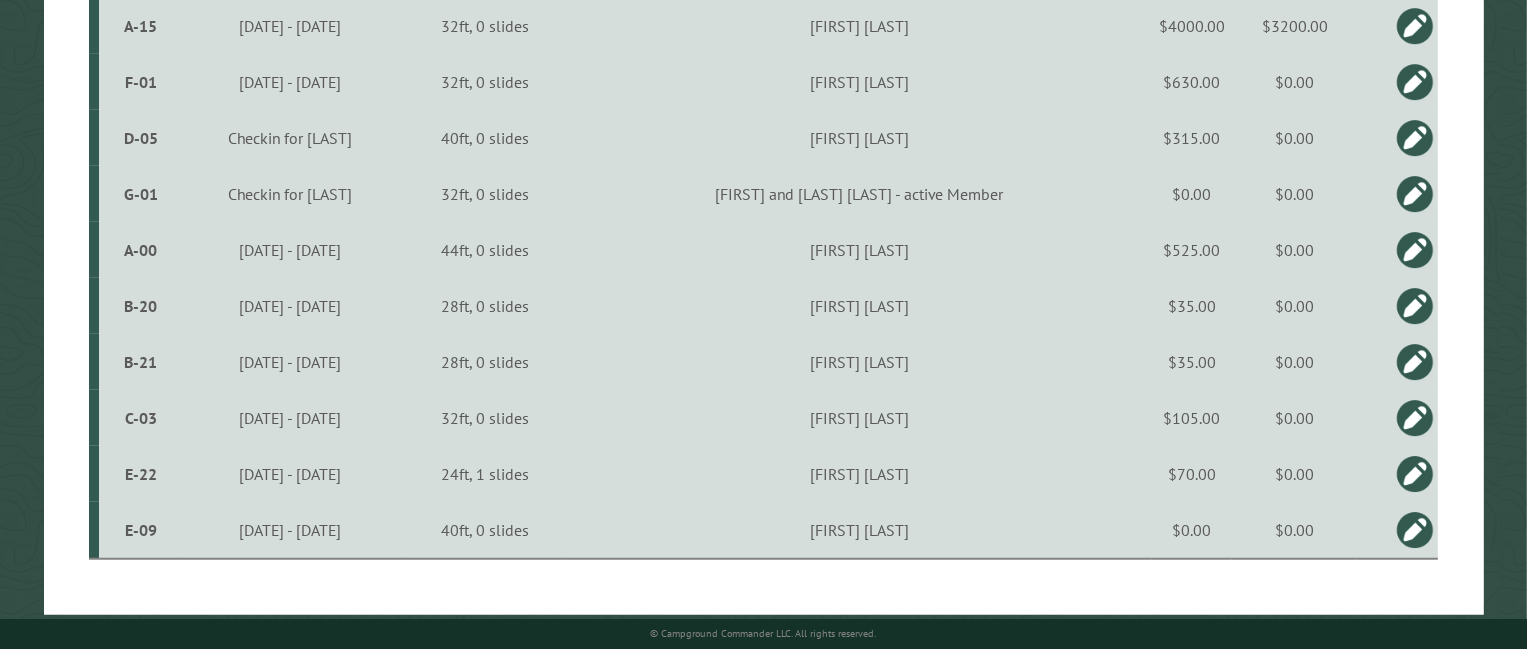 scroll, scrollTop: 1468, scrollLeft: 0, axis: vertical 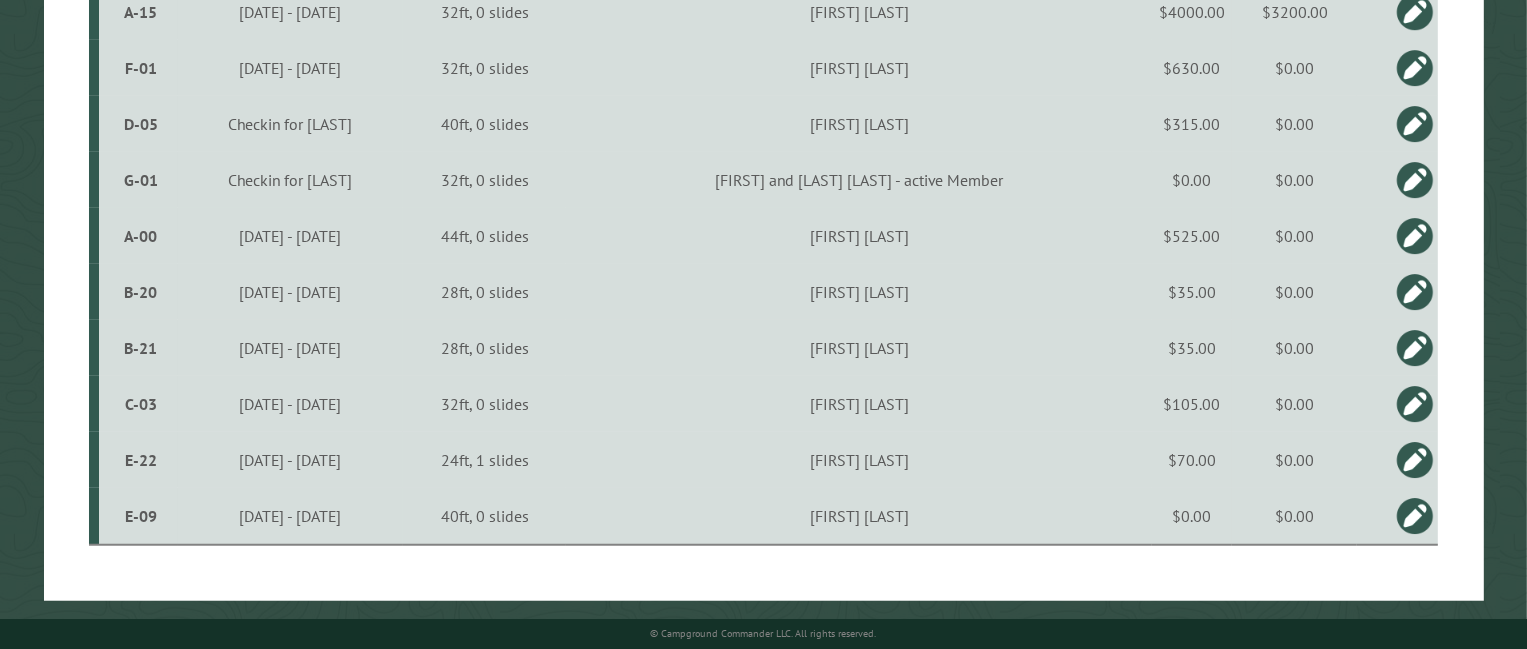 click on "$0.00" at bounding box center (1294, 516) 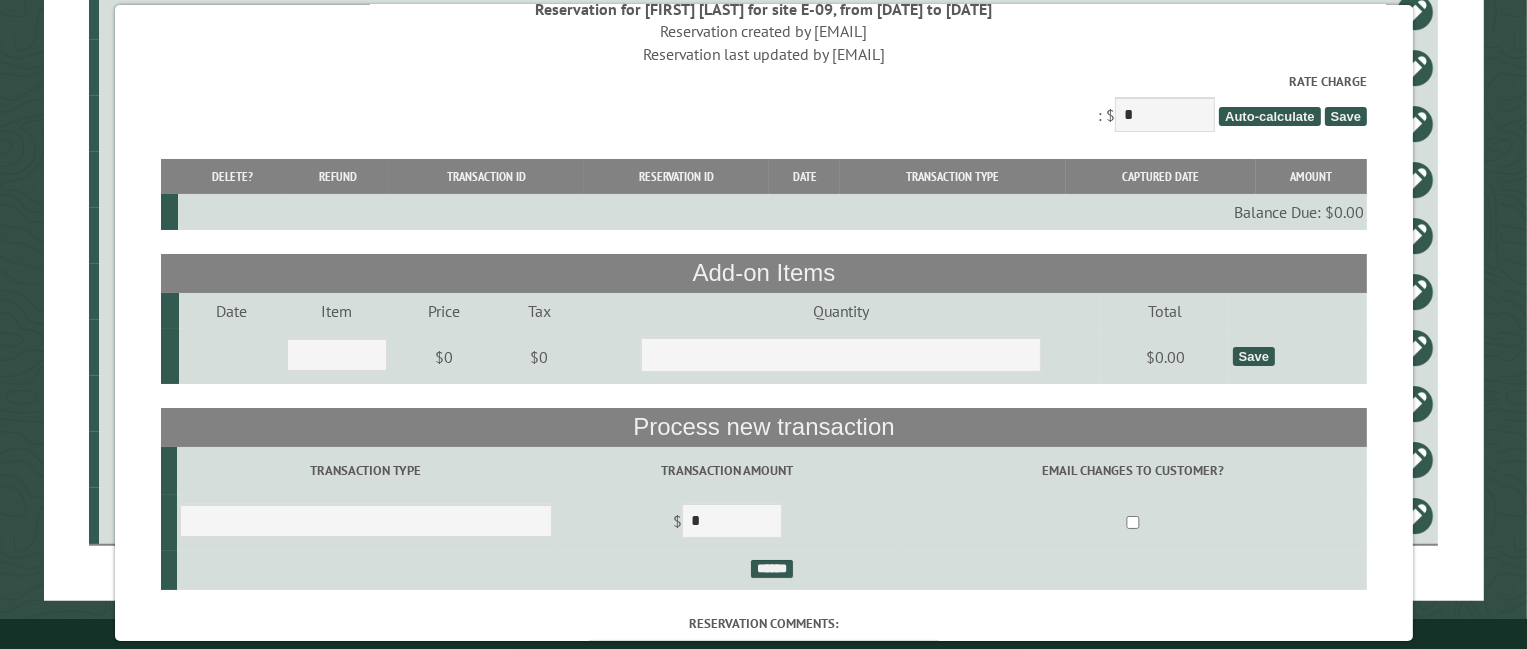 scroll, scrollTop: 0, scrollLeft: 0, axis: both 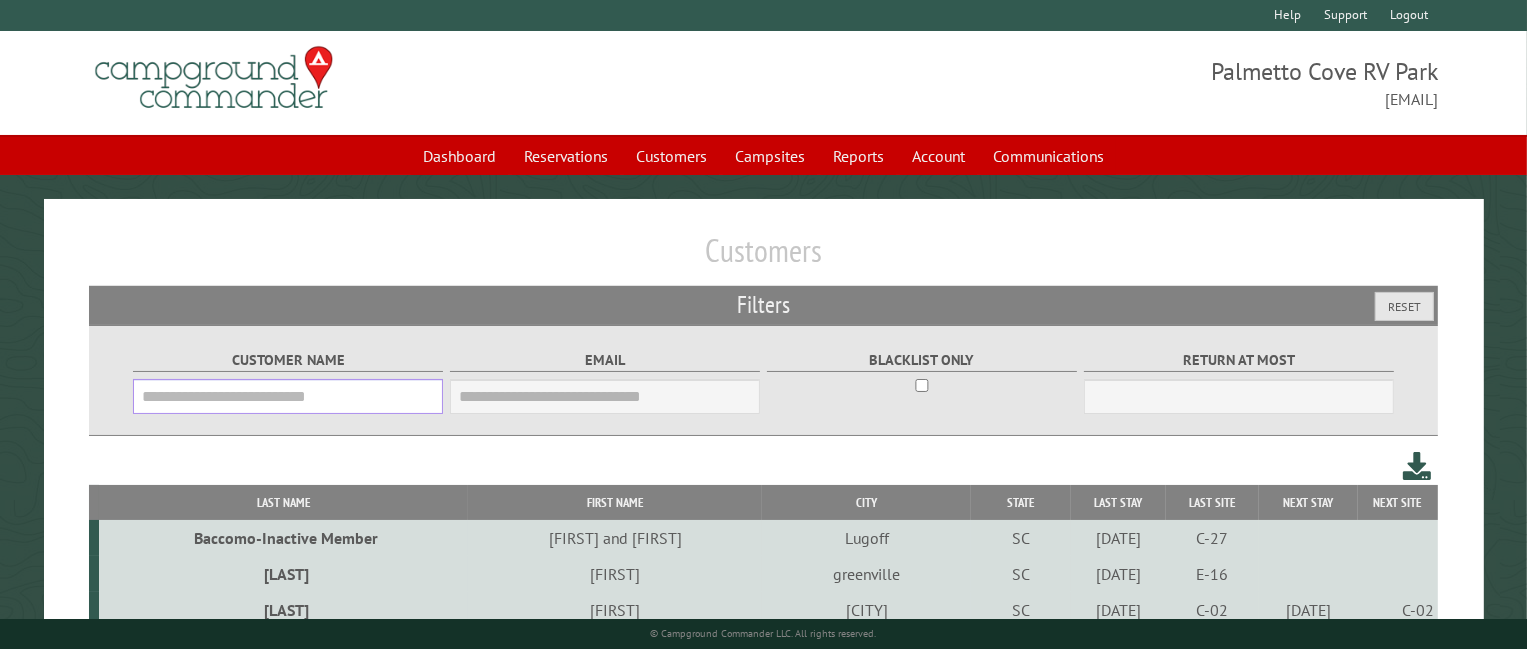click on "Customer Name" at bounding box center (288, 396) 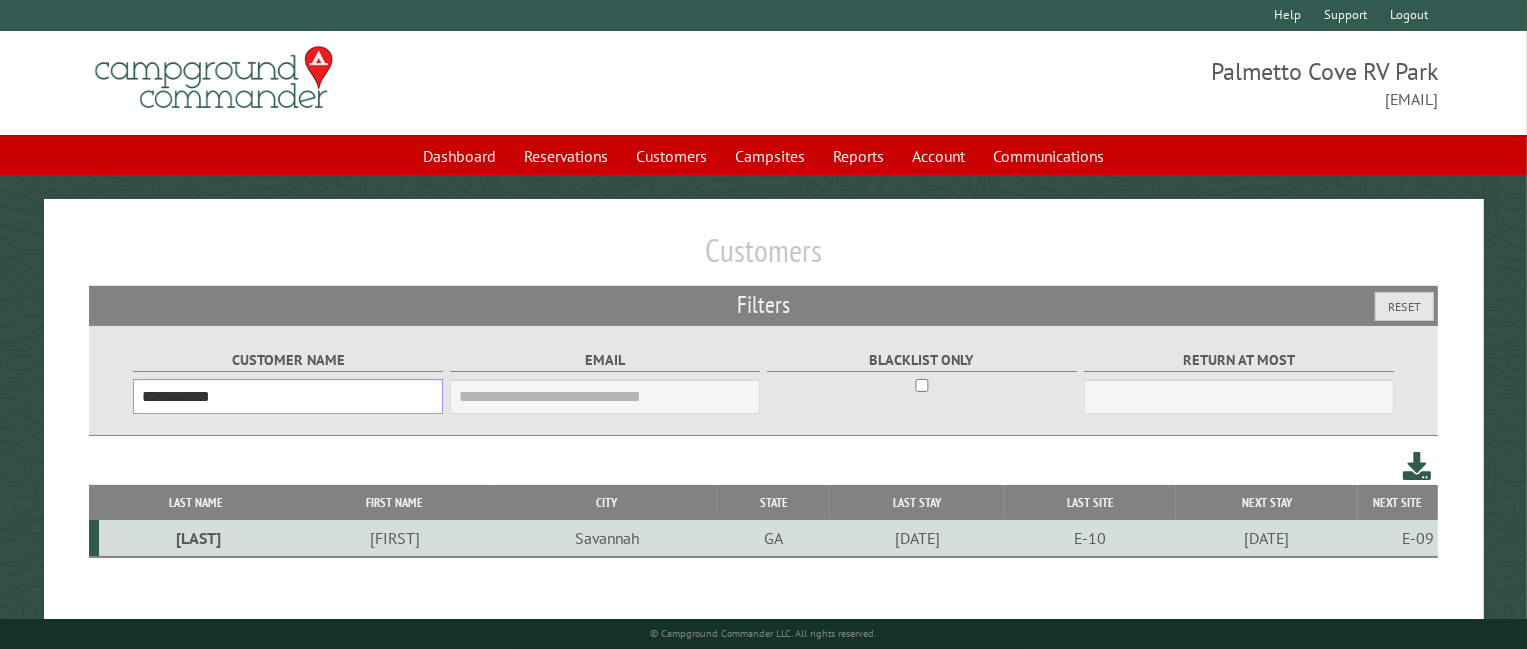 type on "**********" 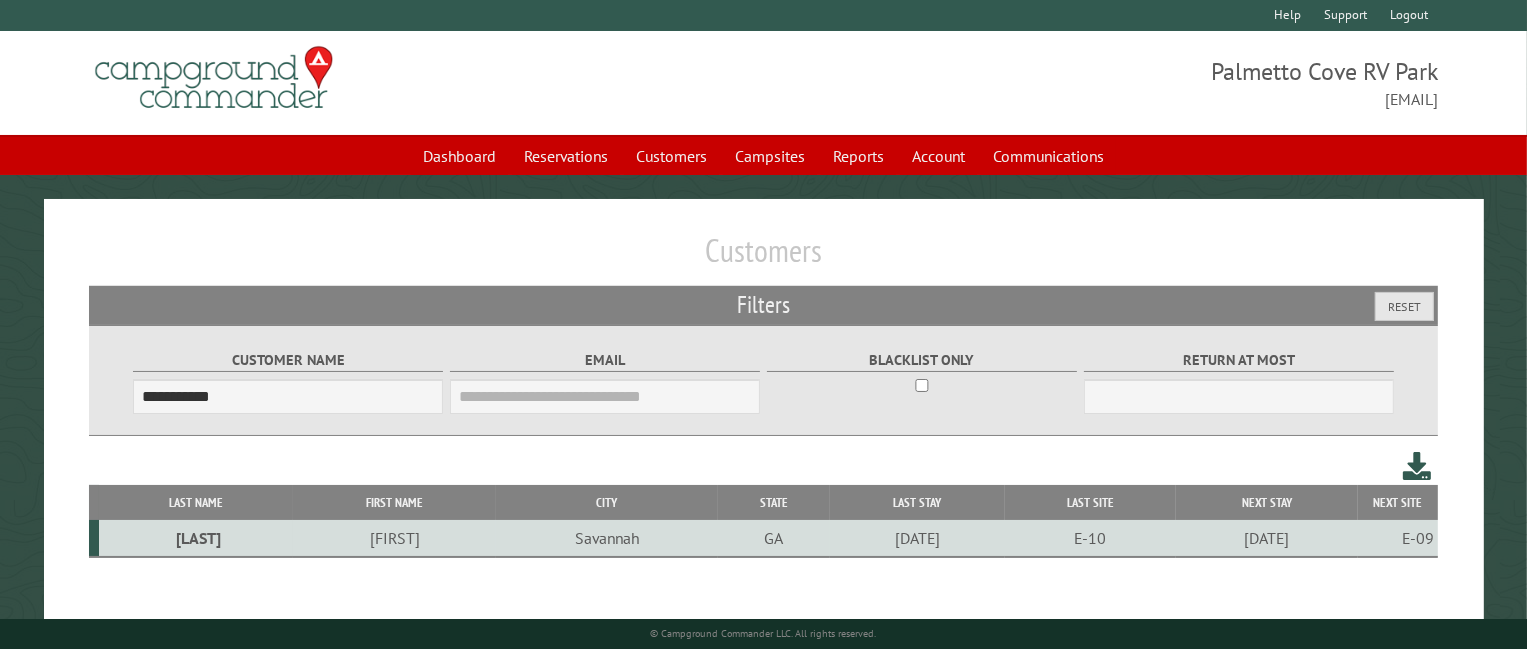 click on "Whittingham" at bounding box center (196, 538) 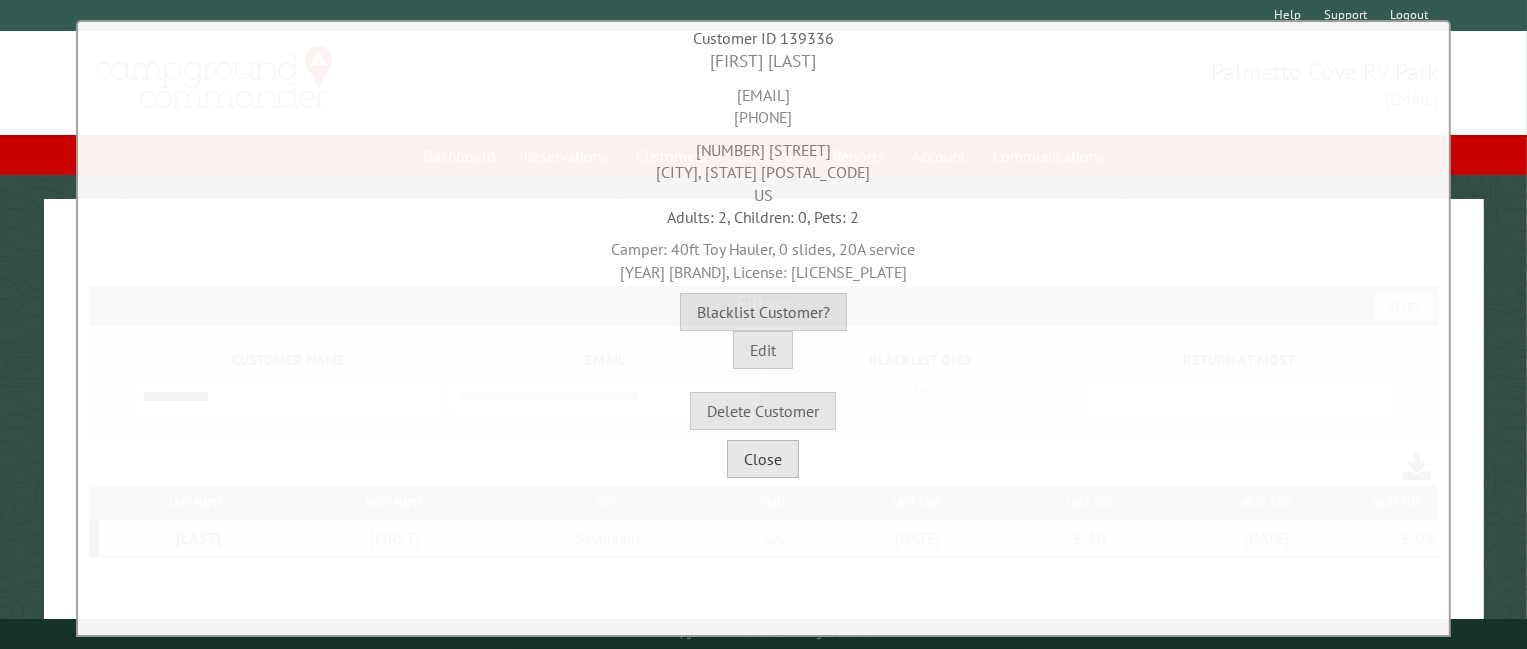 click on "Close" at bounding box center (763, 459) 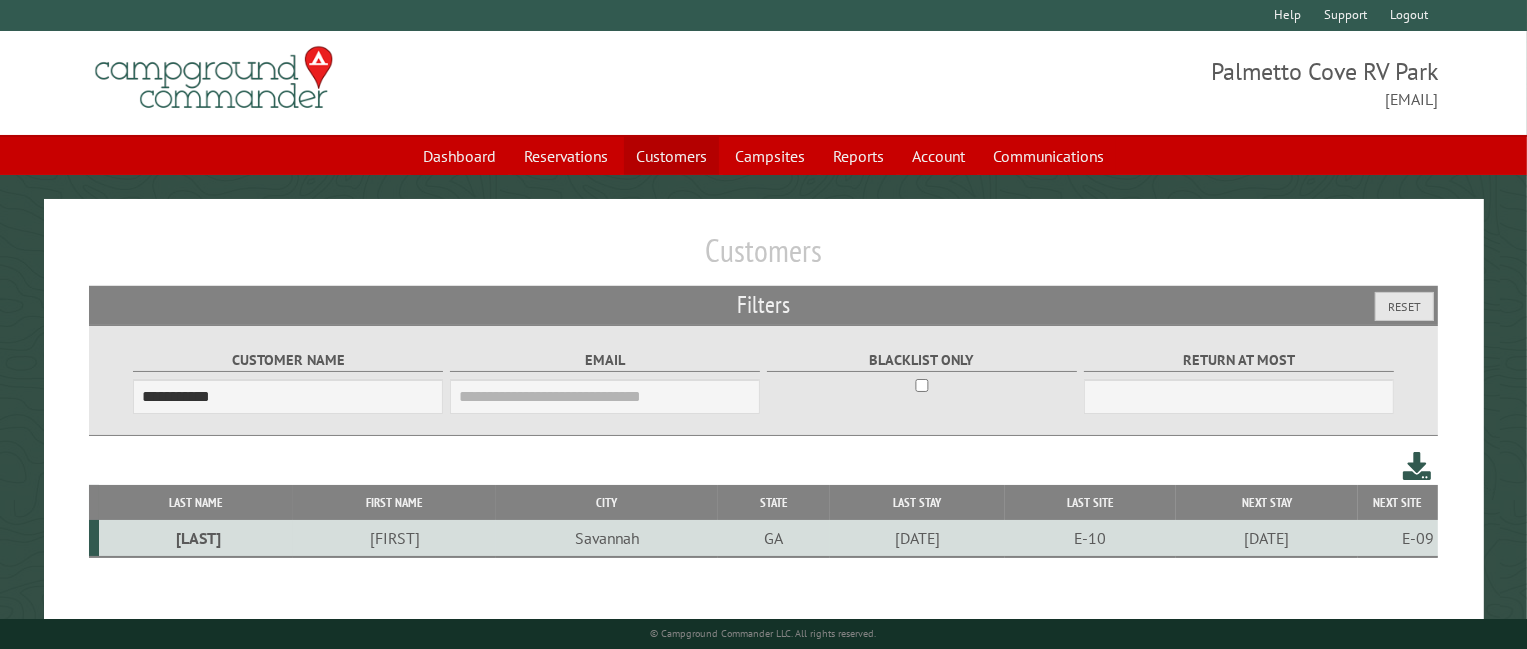 click on "Customers" at bounding box center [671, 156] 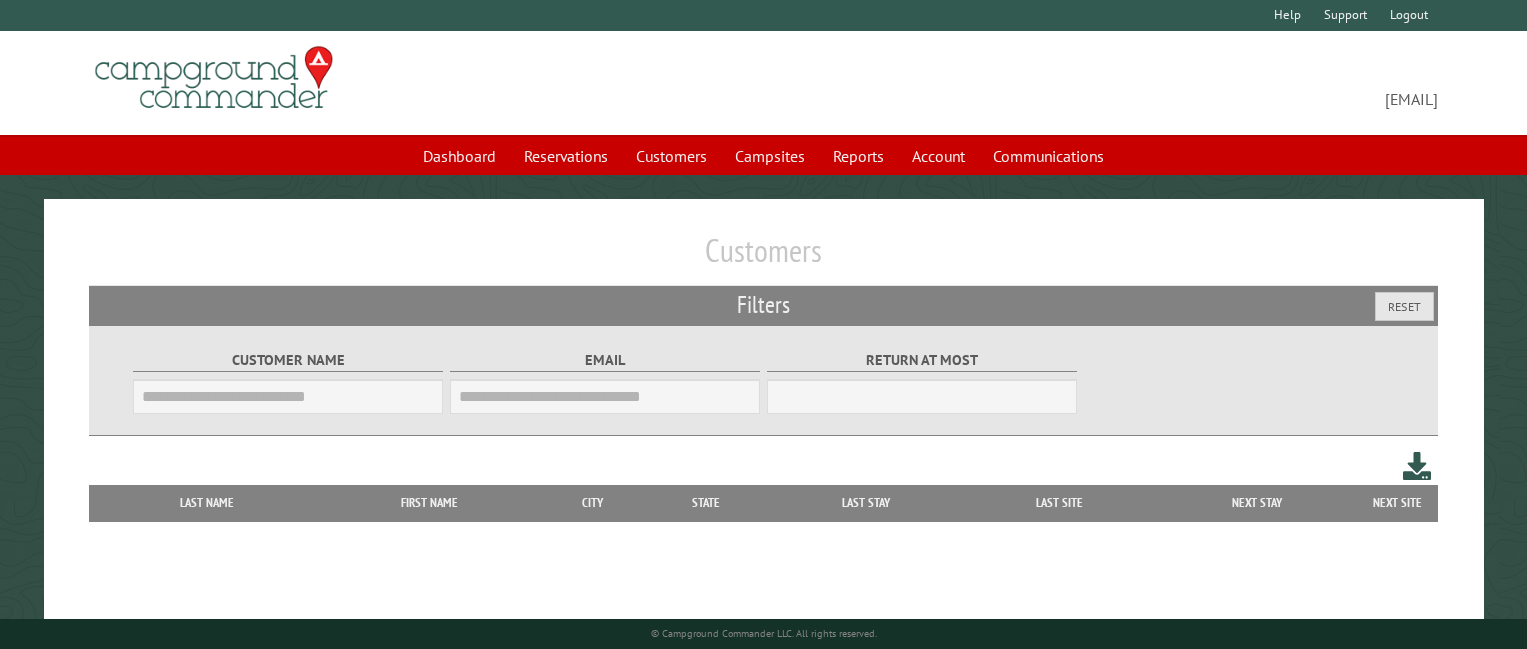 scroll, scrollTop: 0, scrollLeft: 0, axis: both 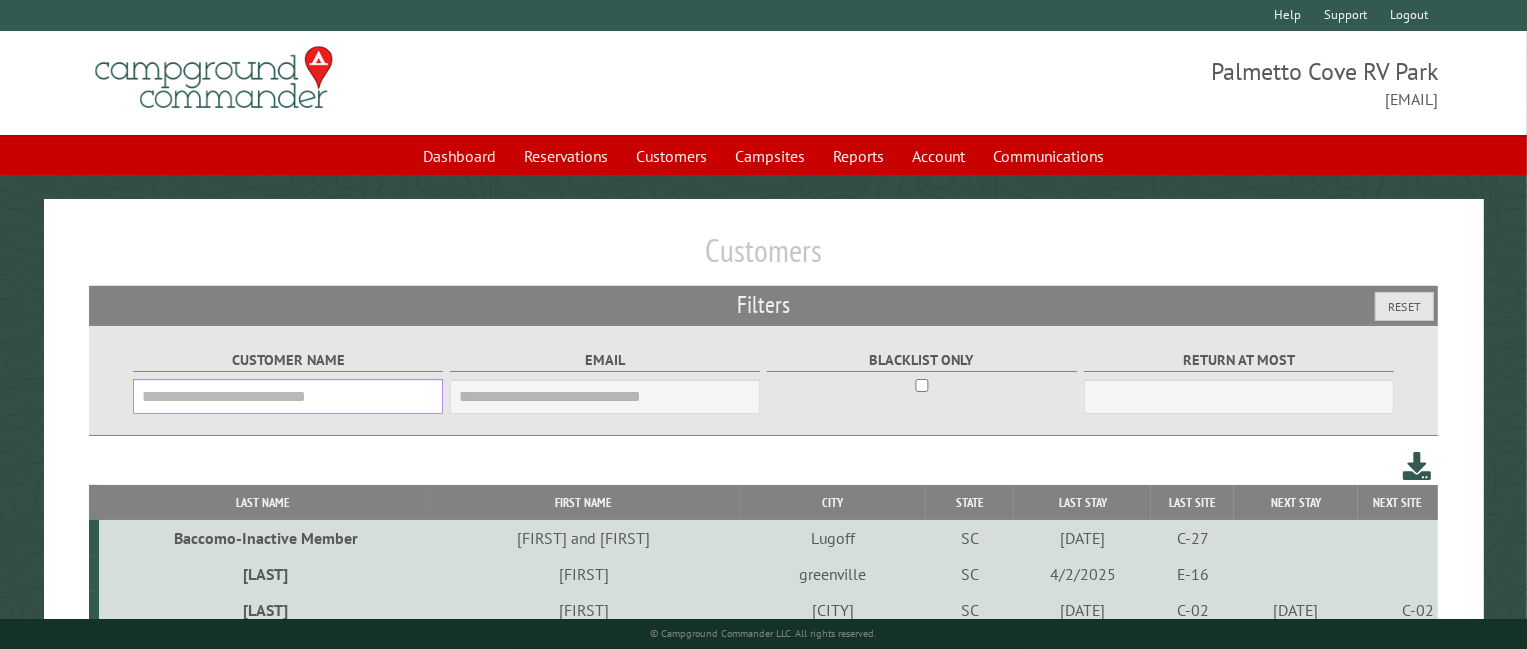 click on "Customer Name" at bounding box center (288, 396) 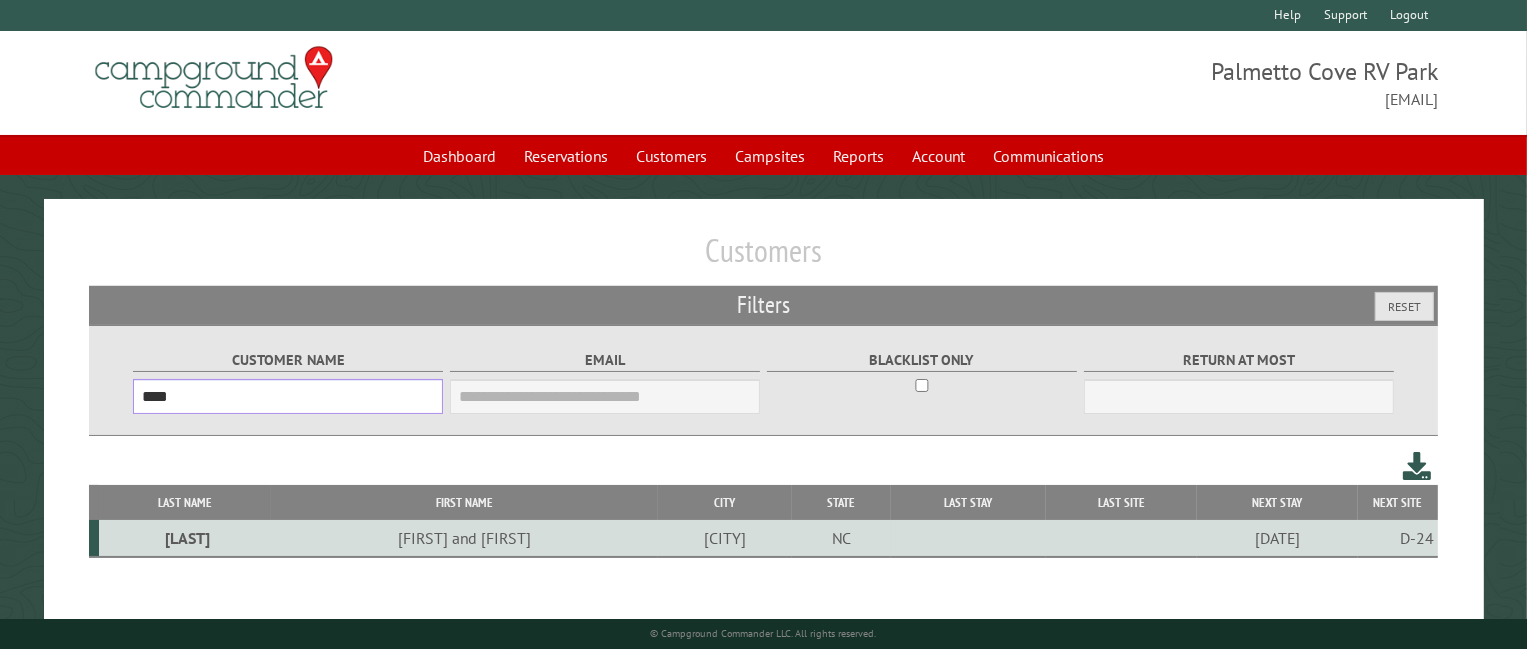 type on "****" 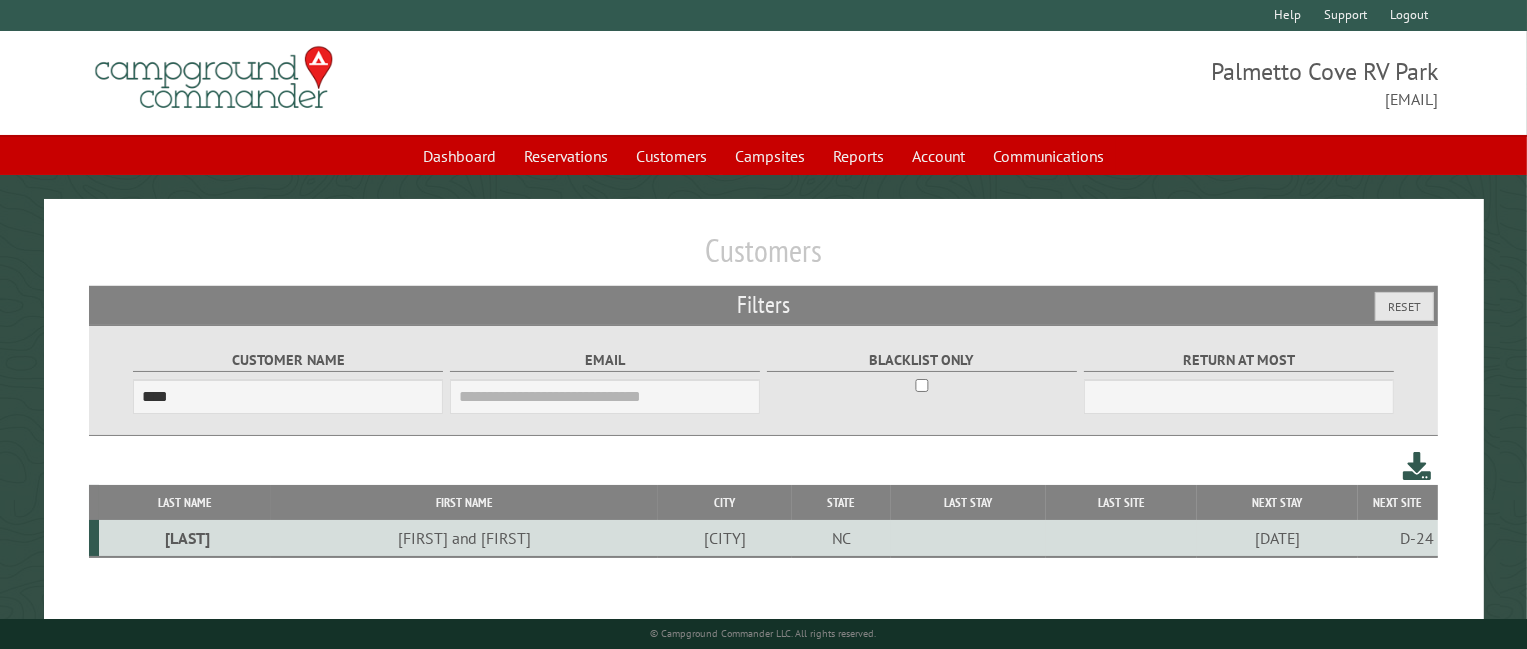 click on "[DATE]" at bounding box center (1278, 538) 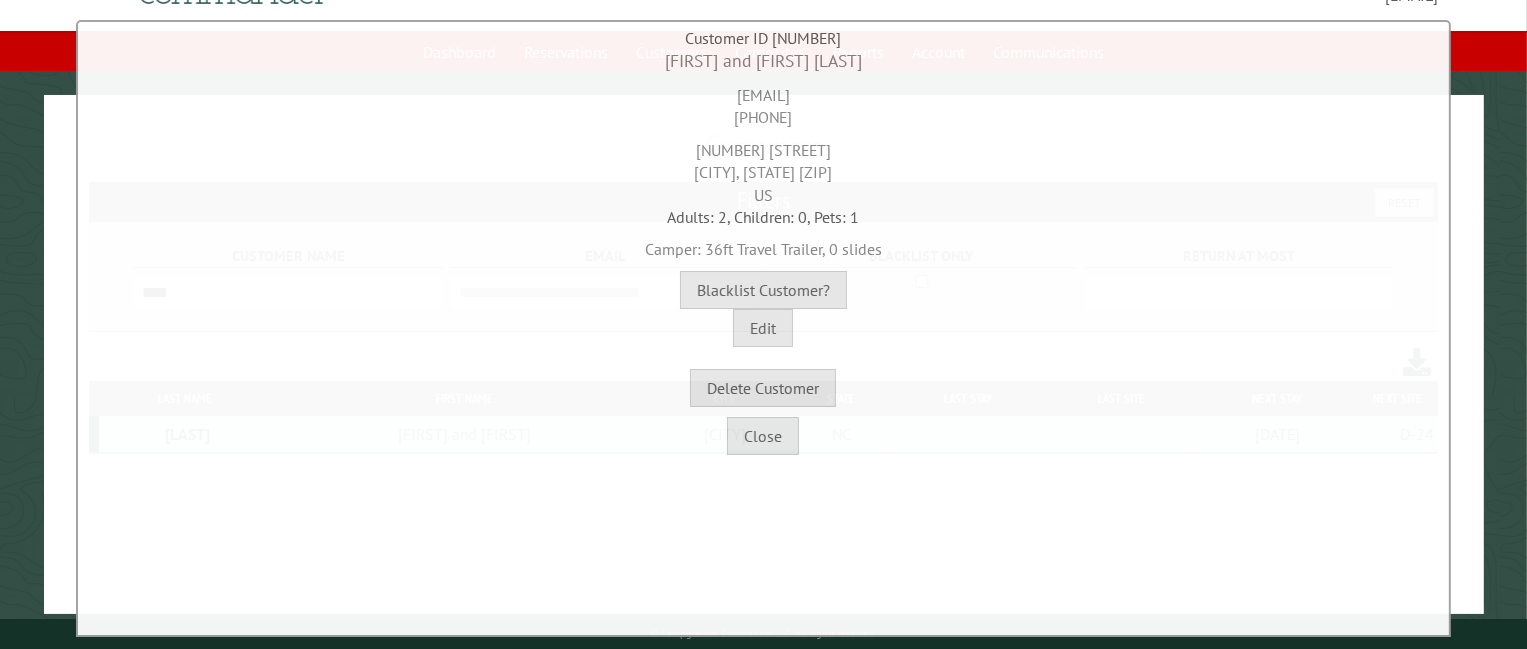 scroll, scrollTop: 116, scrollLeft: 0, axis: vertical 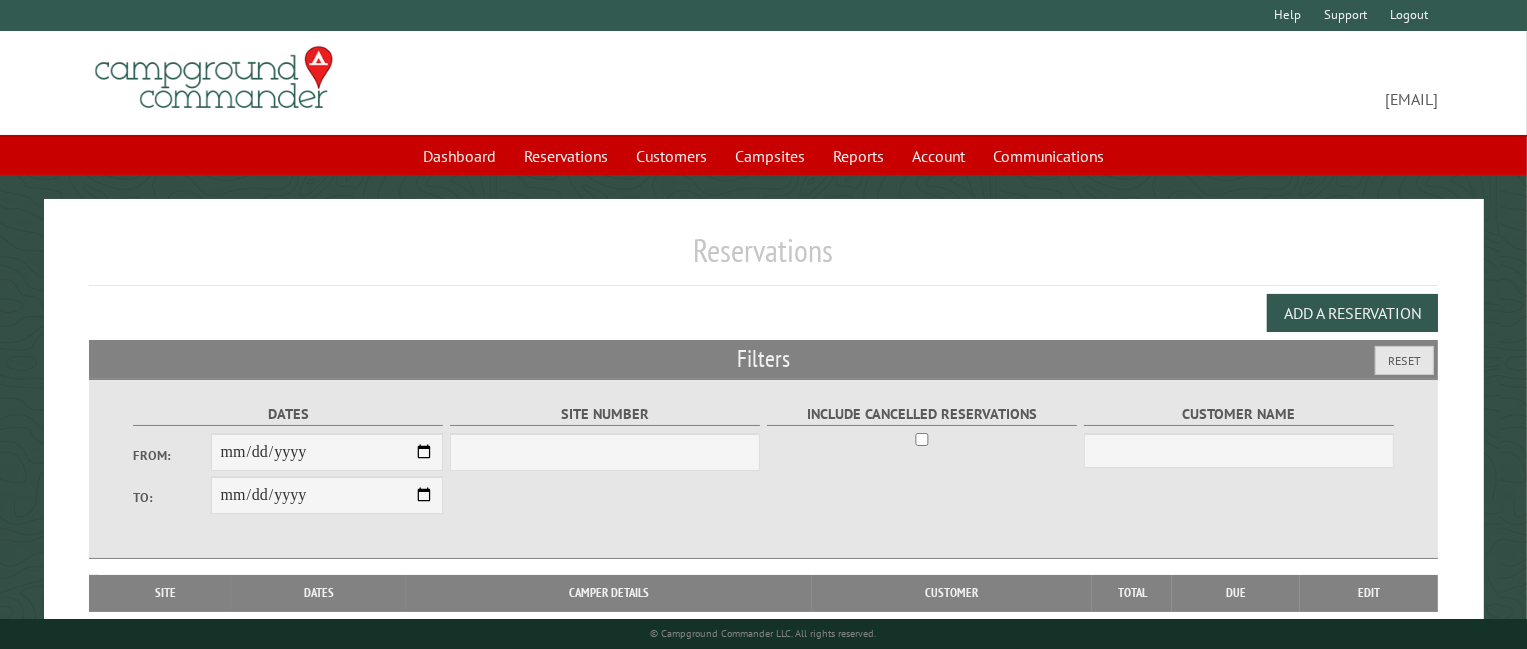 select on "***" 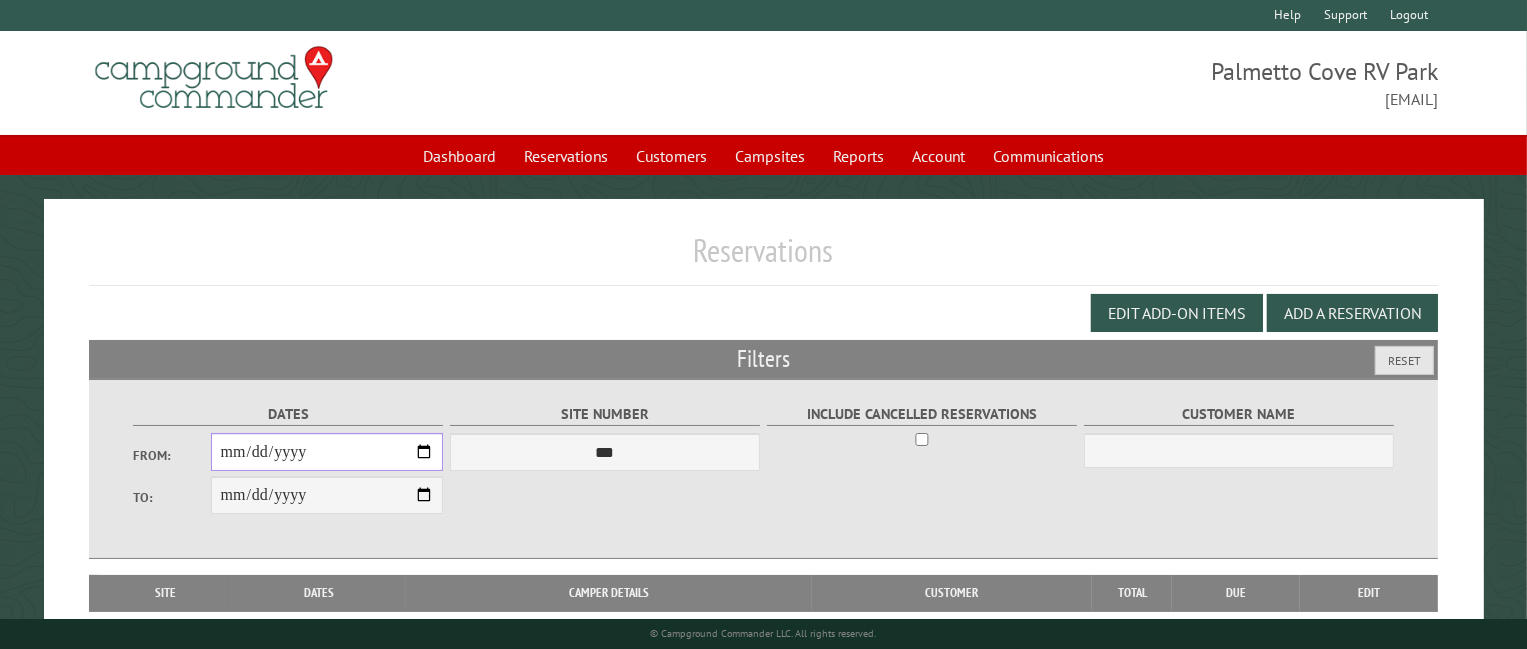 click on "From:" at bounding box center [327, 452] 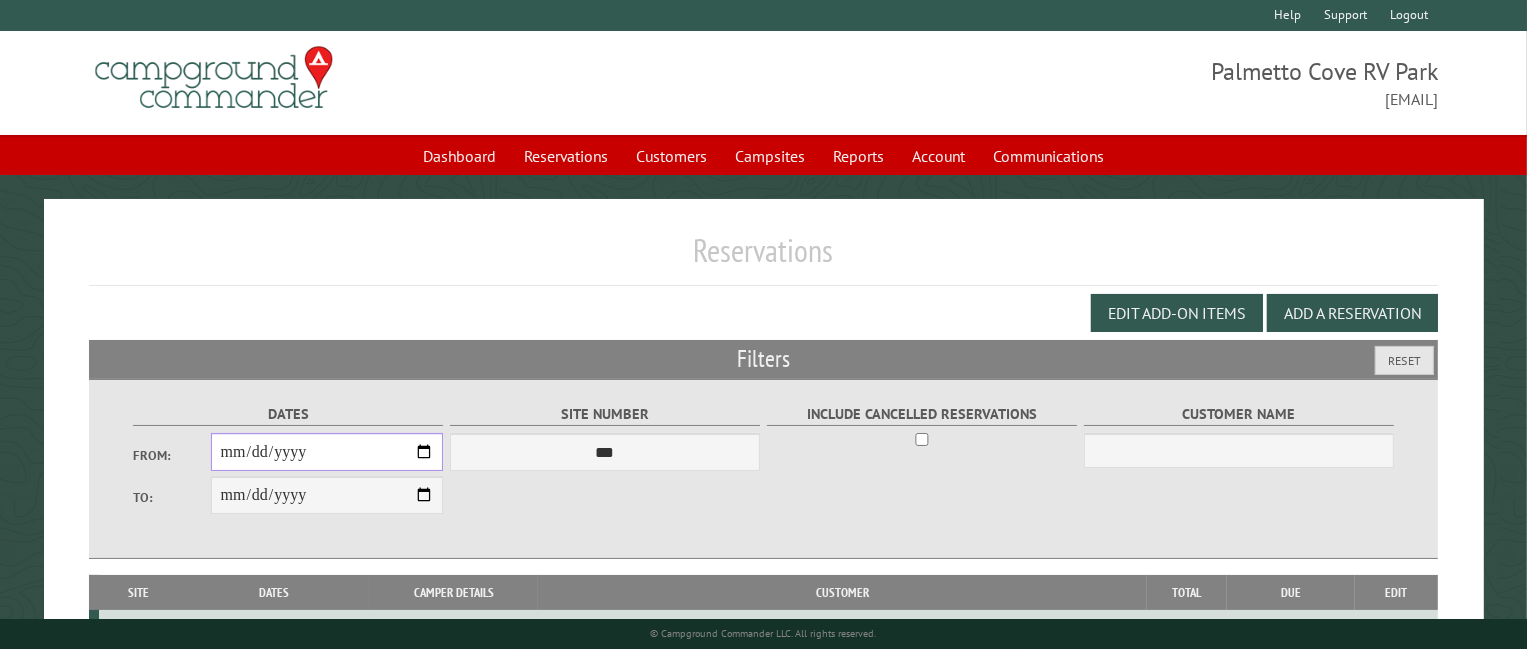type on "**********" 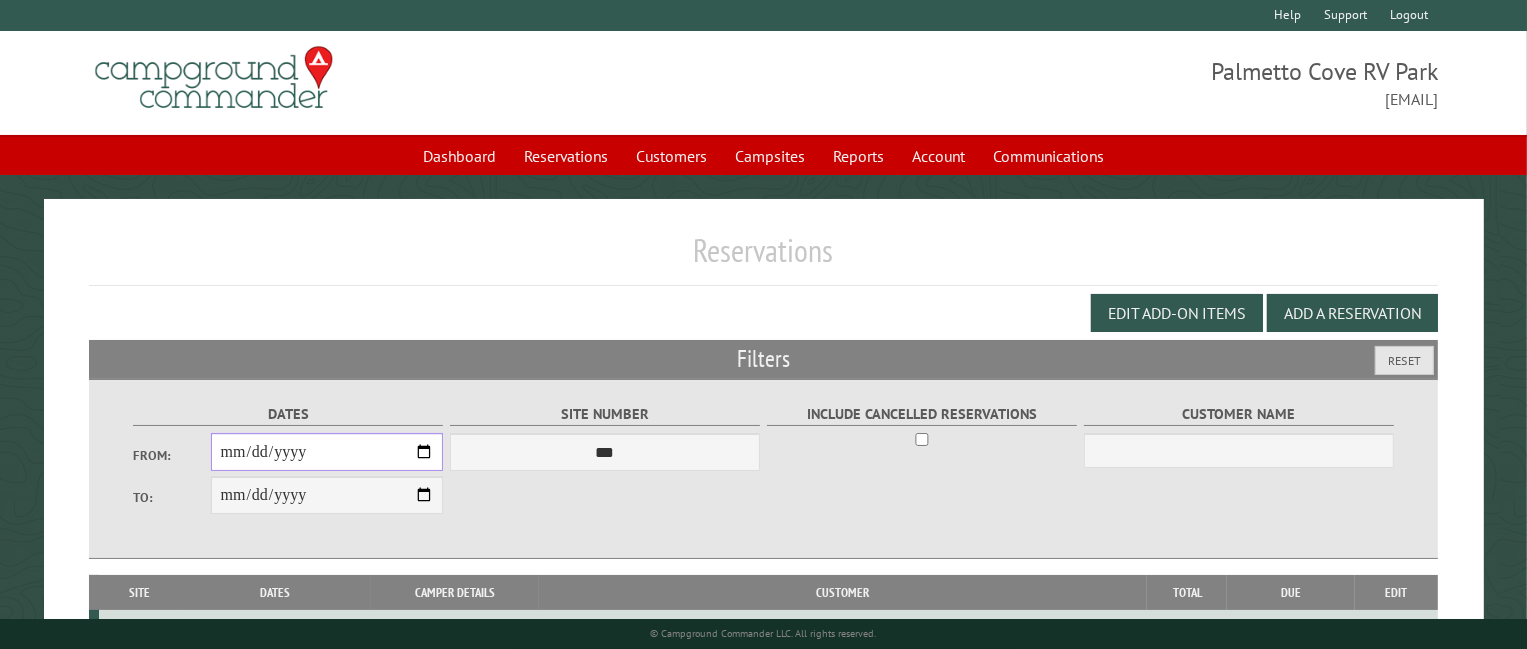type on "**********" 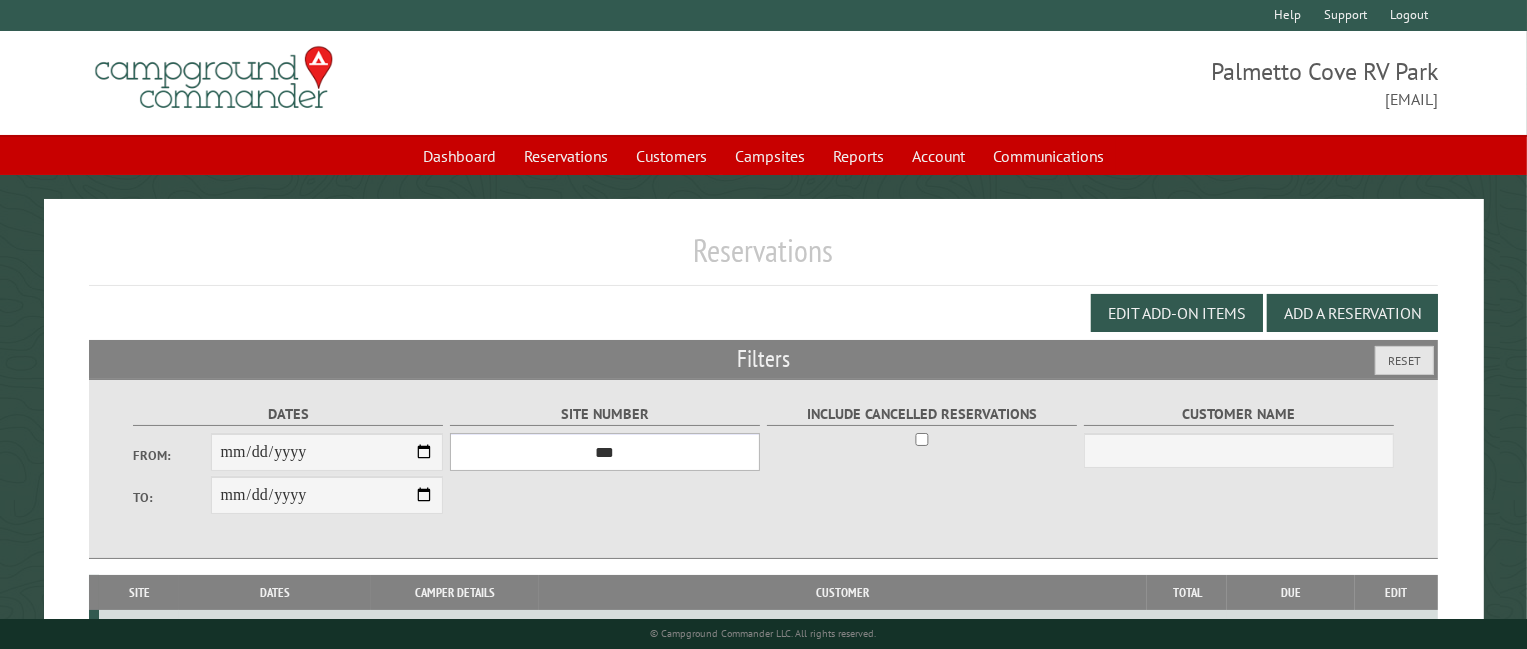 click on "*** **** **** **** **** **** **** **** **** **** **** **** **** **** **** **** **** **** **** **** **** **** **** **** **** **** **** **** **** **** **** **** **** **** **** **** **** **** **** **** **** **** **** **** **** **** **** **** **** **** **** **** **** **** **** **** **** **** **** **** **** **** **** **** **** **** **** **** **** **** **** **** **** **** **** **** **** **** **** **** **** **** **** **** **** **** **** **** **** **** **** **** **** **** **** **** **** **** **** **** **** **** **** **** **** **** **** **** **** **** **** **** **** **** **** **** **** **** **** **** **** **** **** **** **** **** **** **** **** **** **** **** **** **** **** **** **** **** **** **** **** **** **** **** **** **** ****" at bounding box center [605, 452] 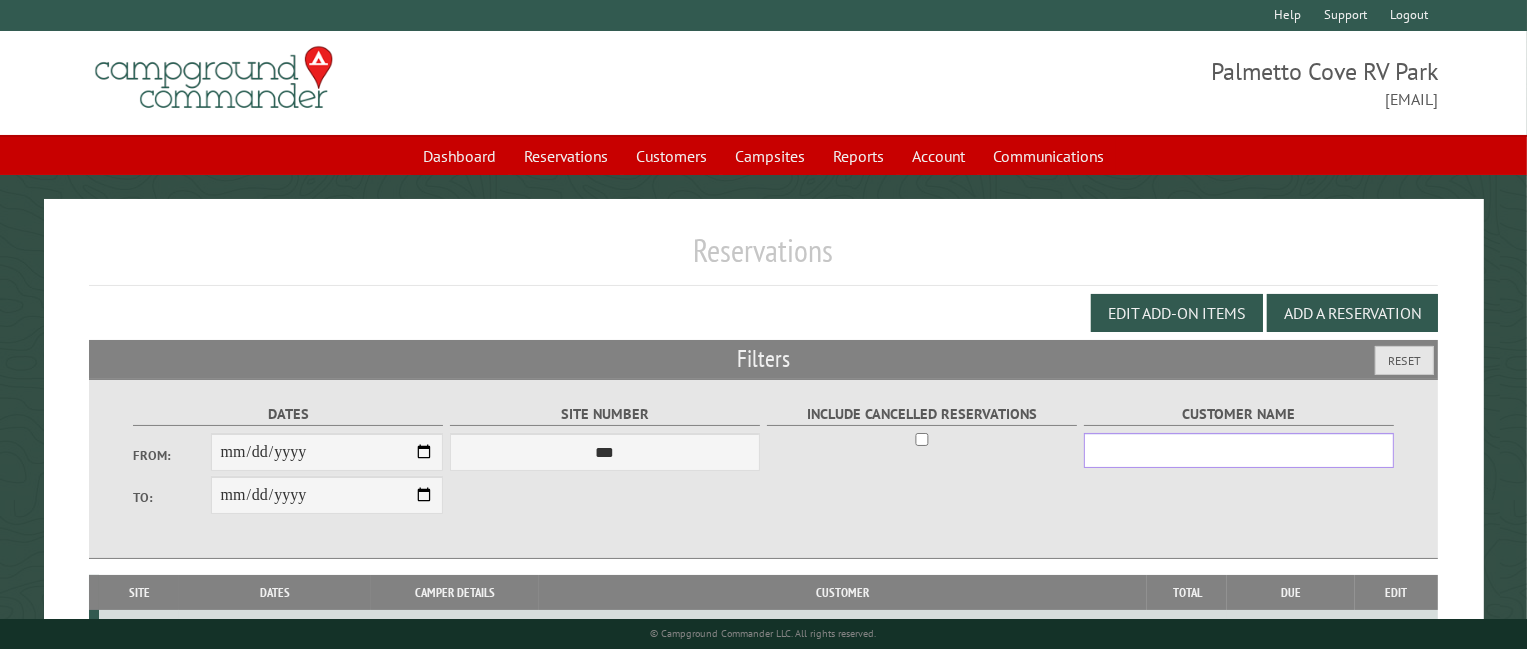drag, startPoint x: 1131, startPoint y: 444, endPoint x: 1114, endPoint y: 452, distance: 18.788294 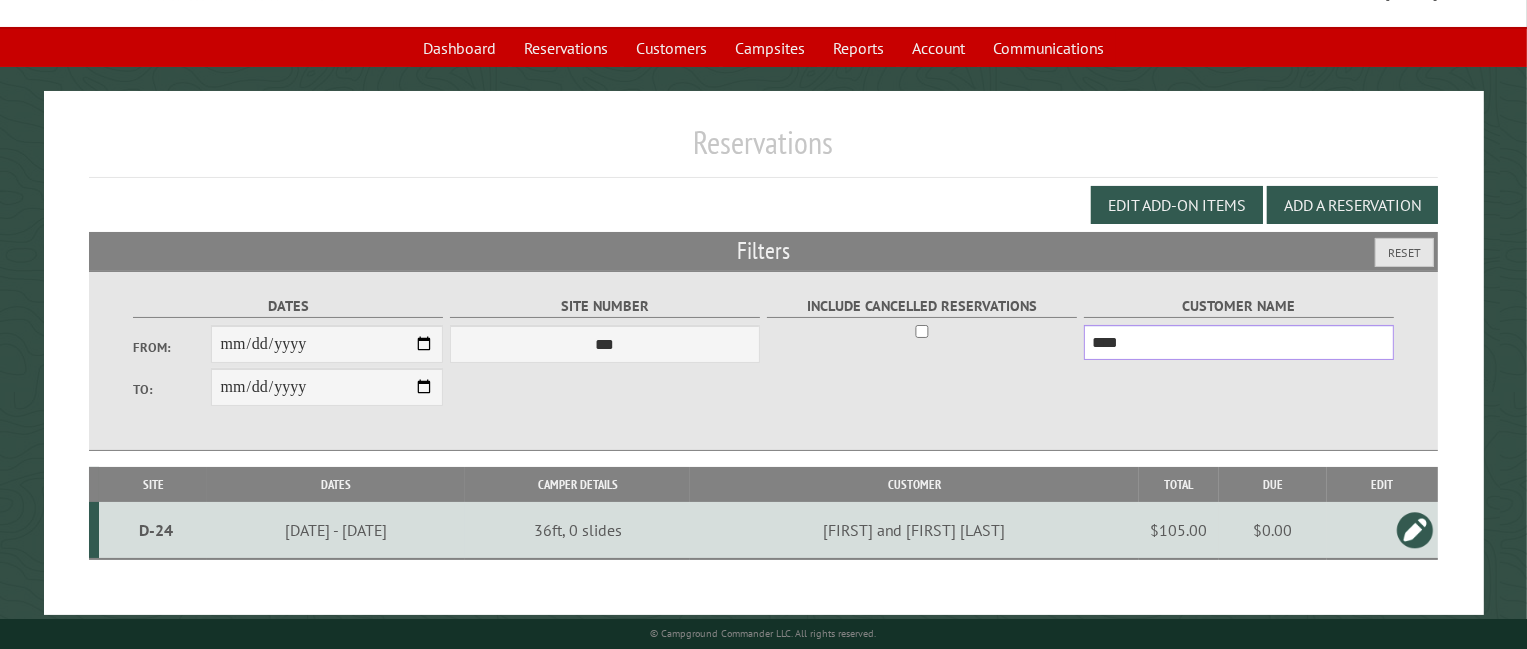 scroll, scrollTop: 124, scrollLeft: 0, axis: vertical 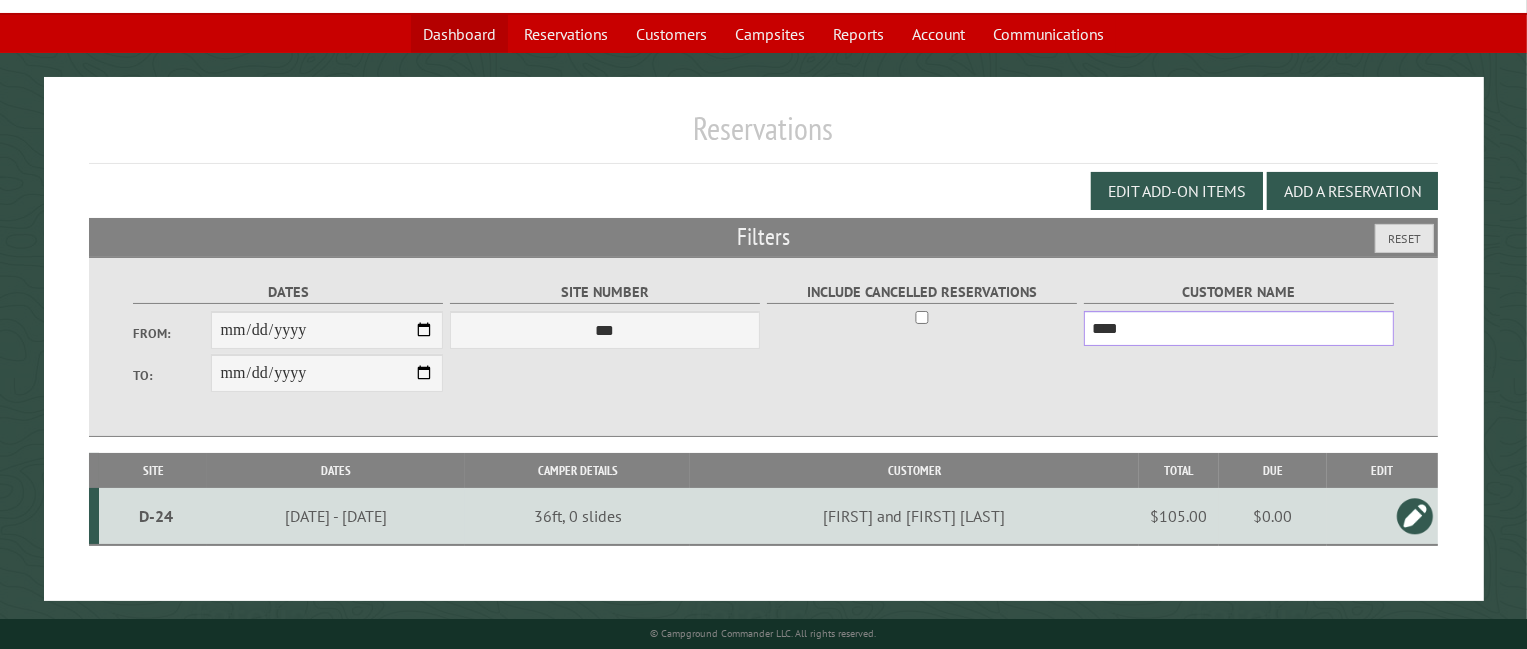 type on "****" 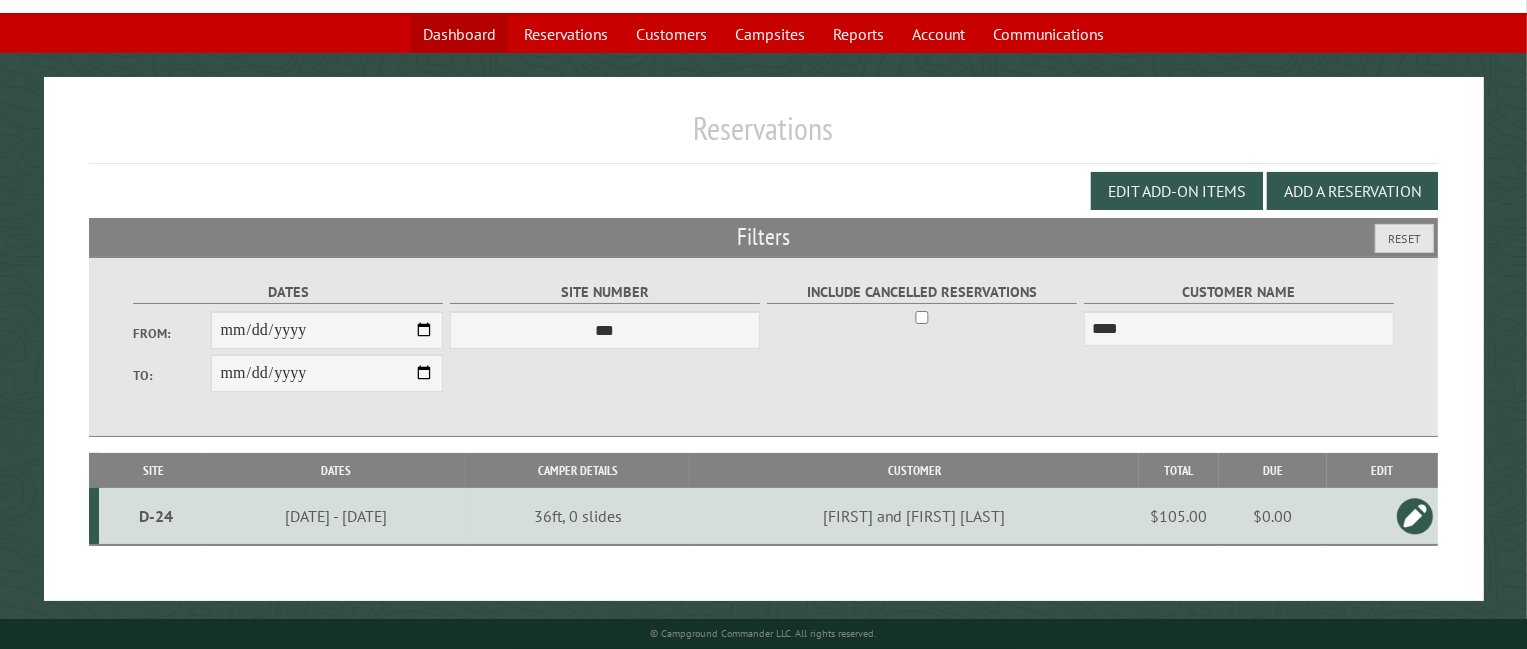 click on "Dashboard" at bounding box center (459, 34) 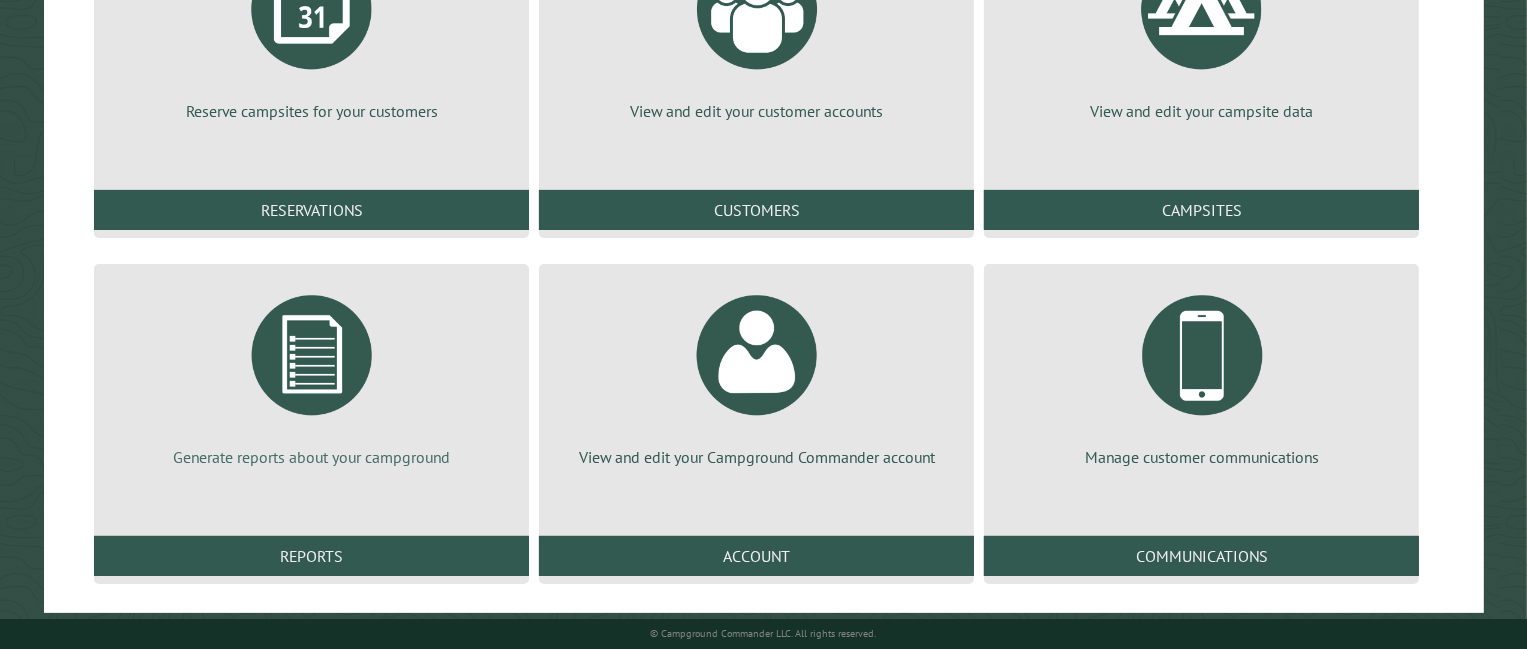 scroll, scrollTop: 352, scrollLeft: 0, axis: vertical 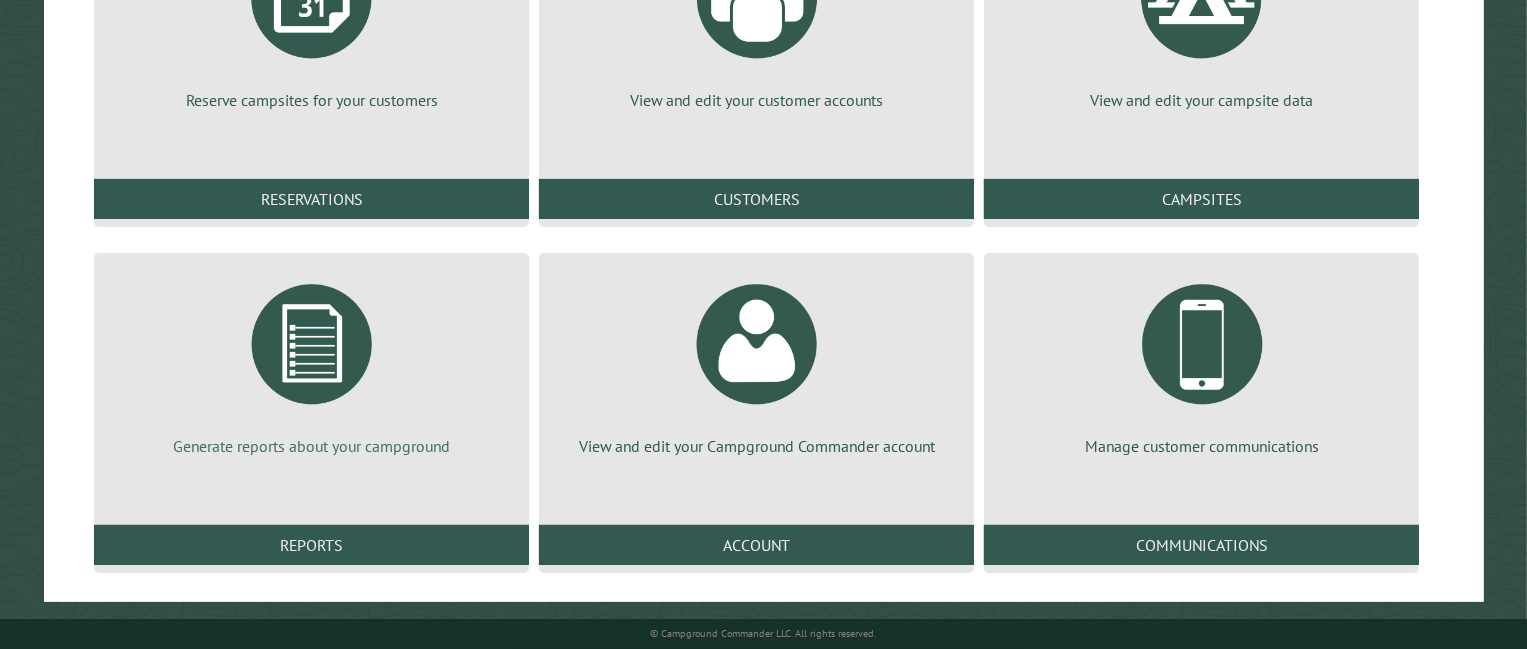 click at bounding box center (312, 344) 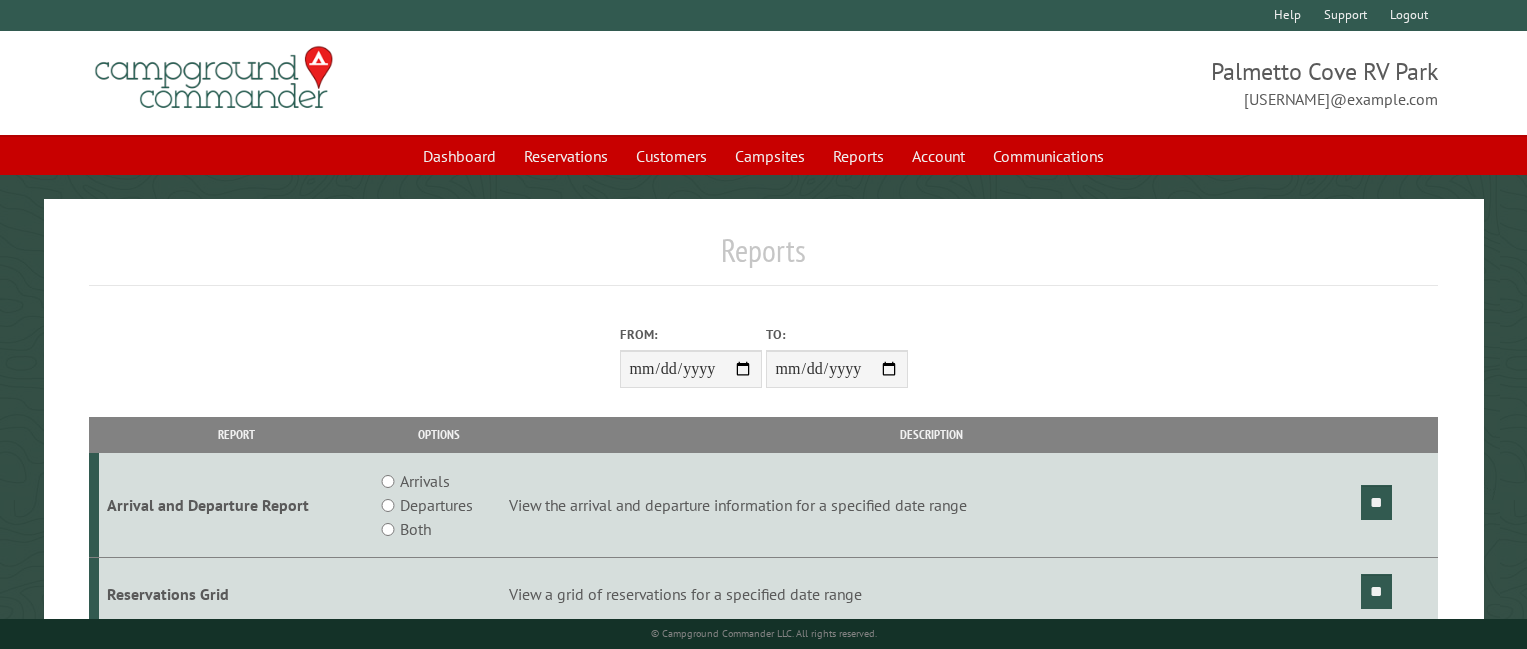 scroll, scrollTop: 0, scrollLeft: 0, axis: both 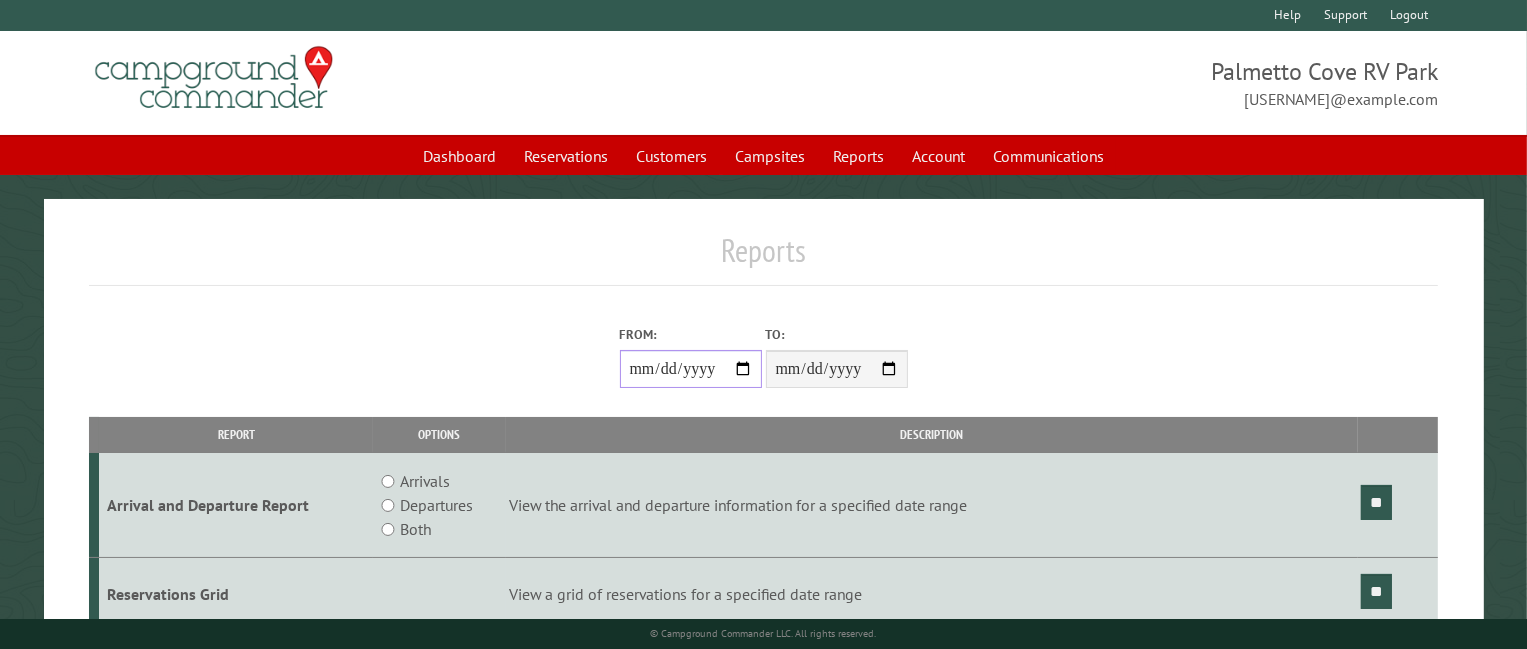 click on "From:" at bounding box center (691, 369) 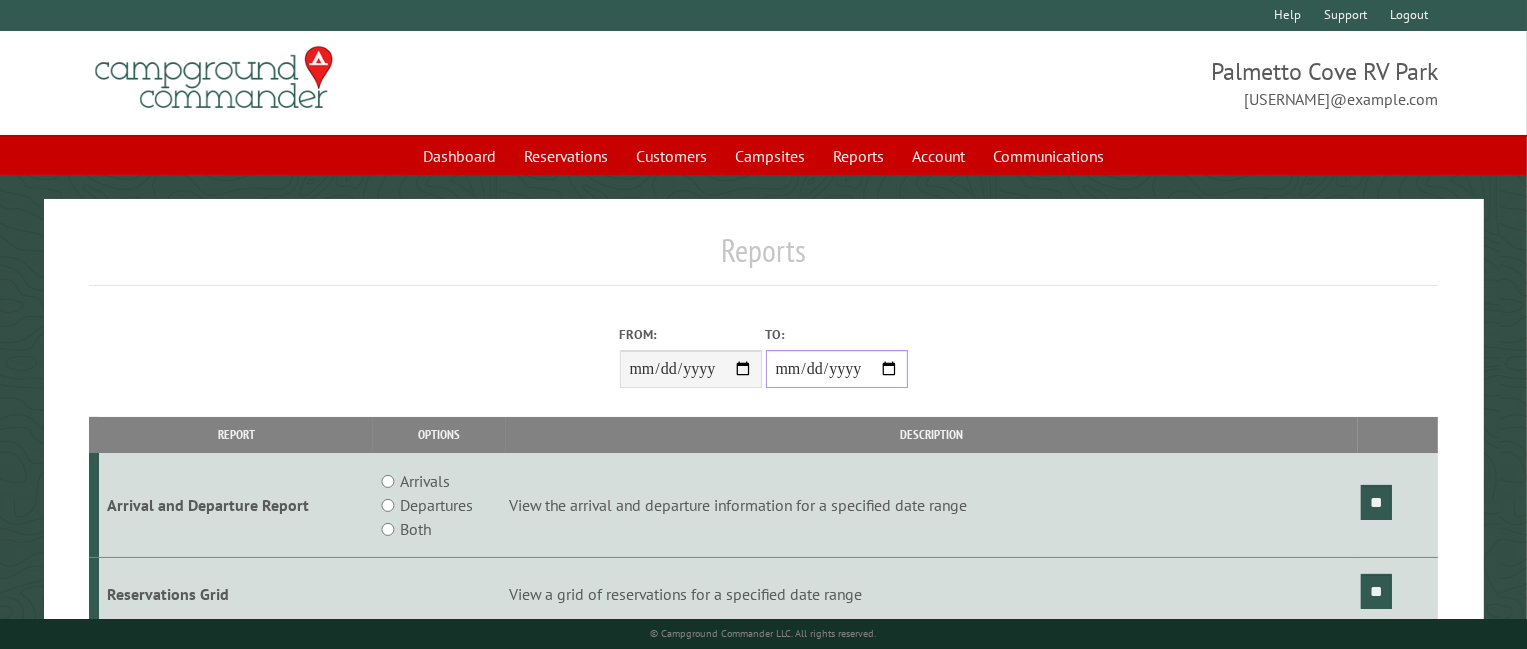click on "**********" at bounding box center [837, 369] 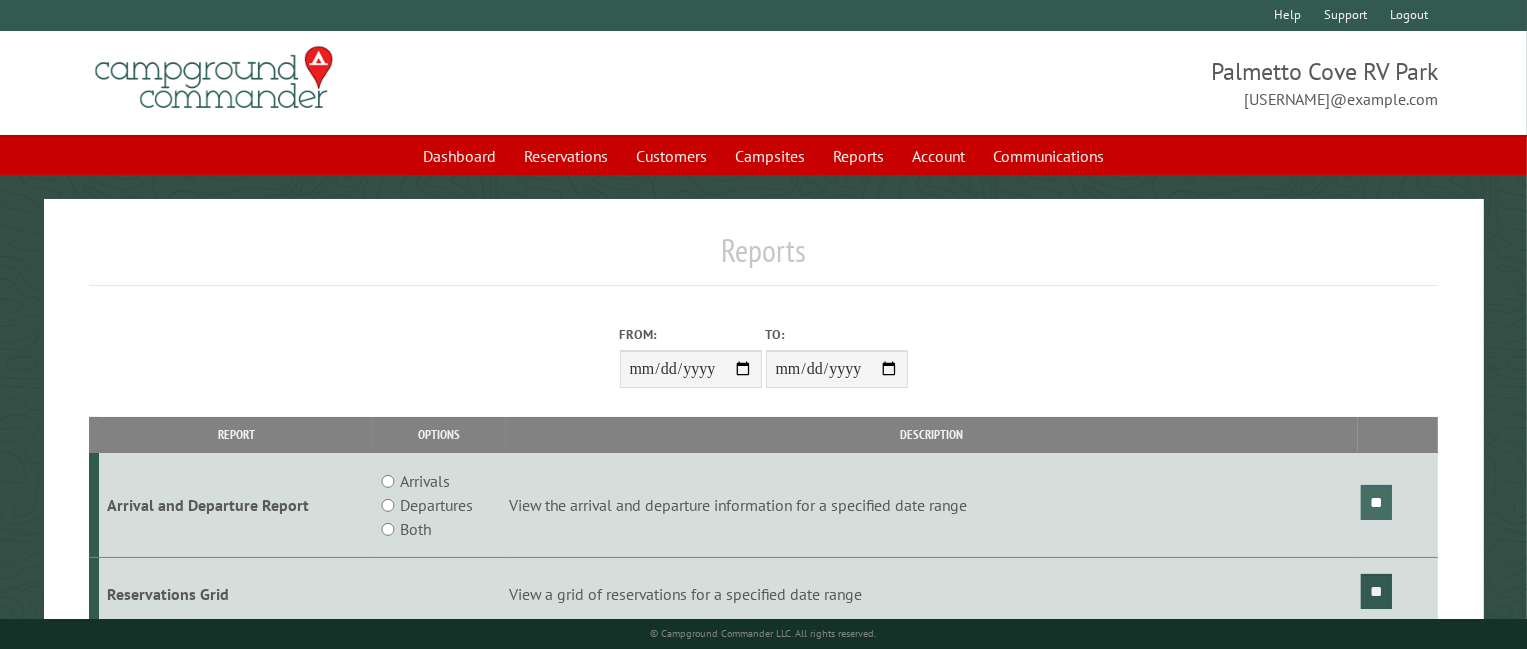 click on "**" at bounding box center [1376, 502] 